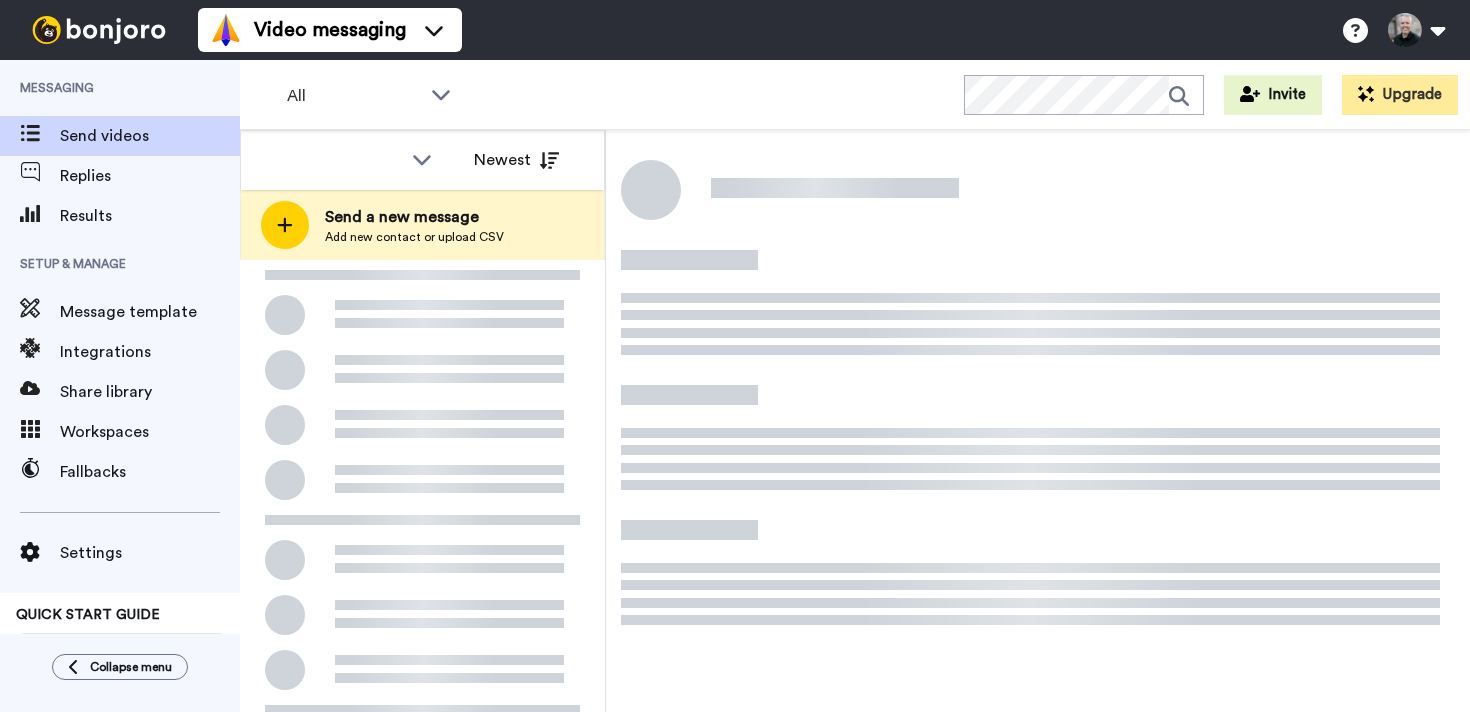 scroll, scrollTop: 0, scrollLeft: 0, axis: both 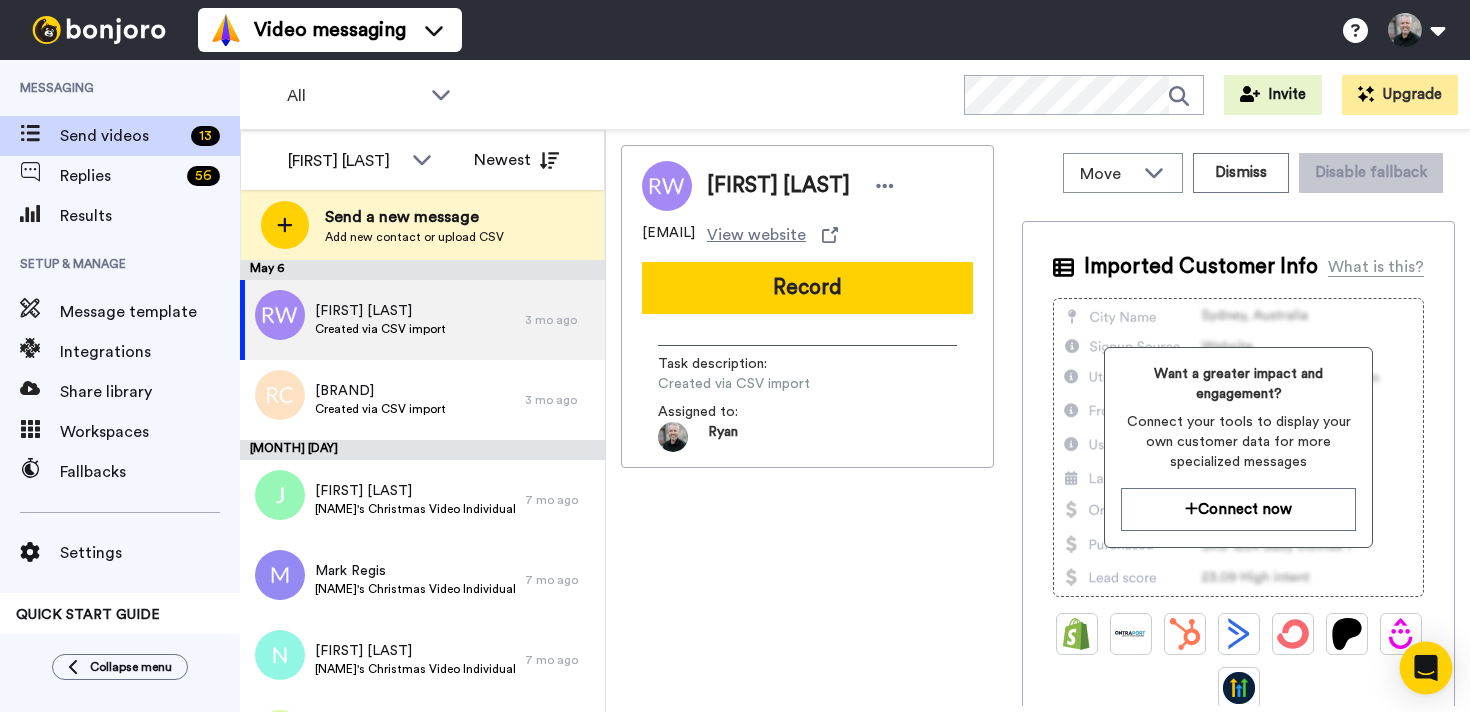 click 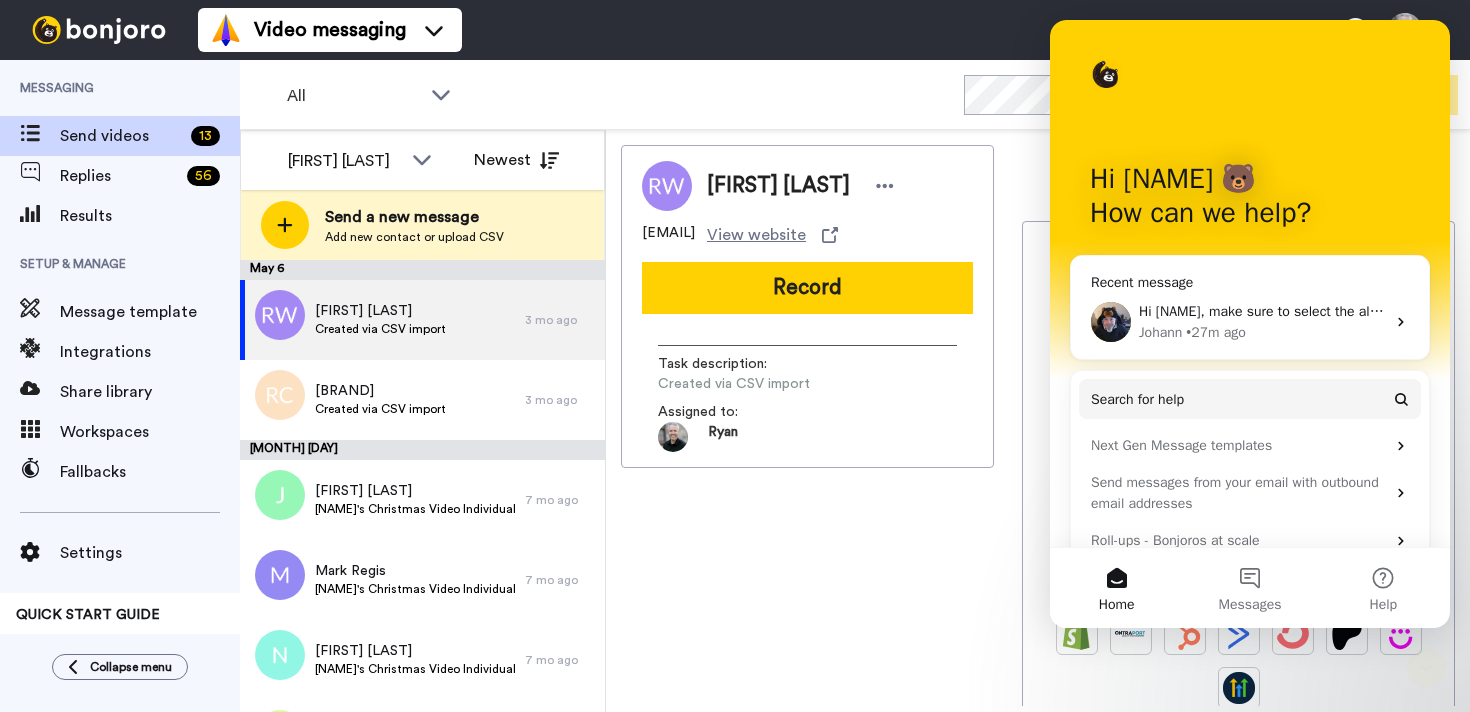 scroll, scrollTop: 0, scrollLeft: 0, axis: both 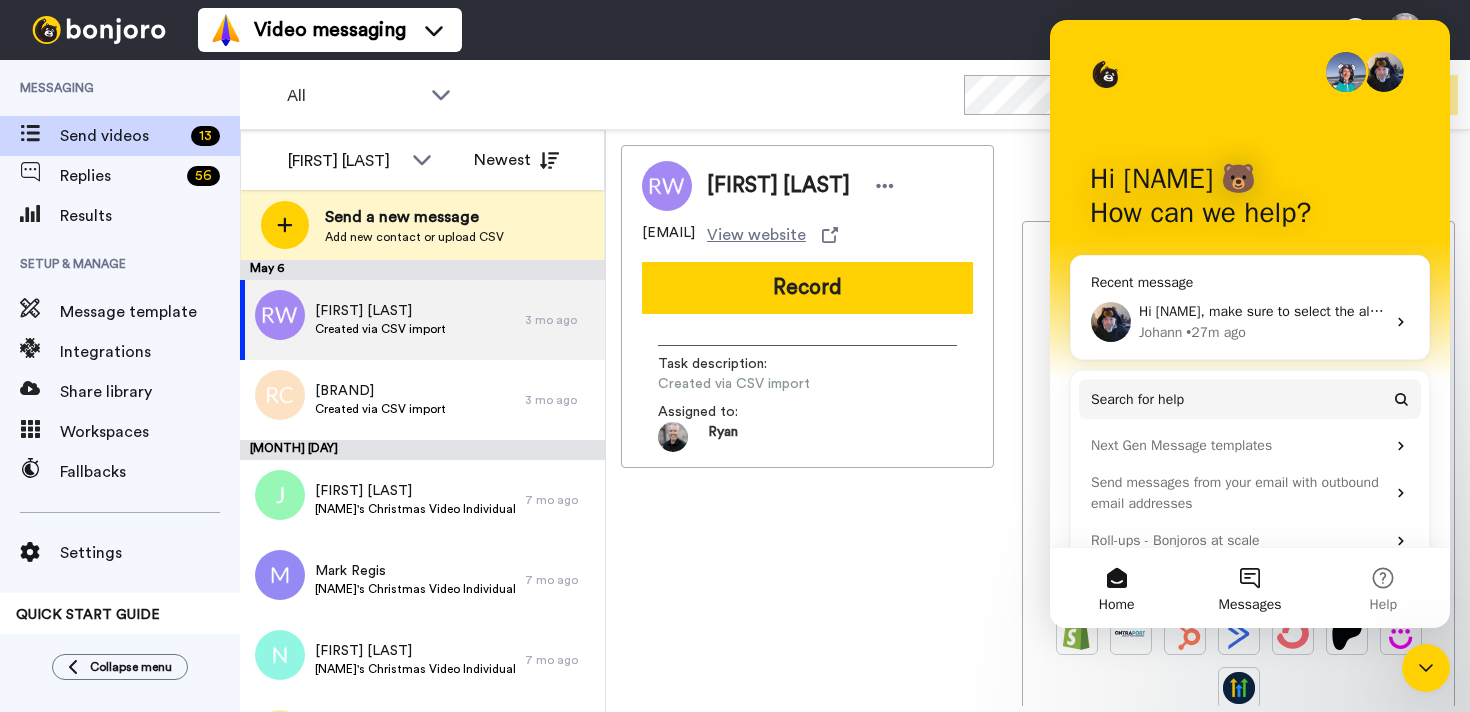 click on "Messages" at bounding box center (1249, 588) 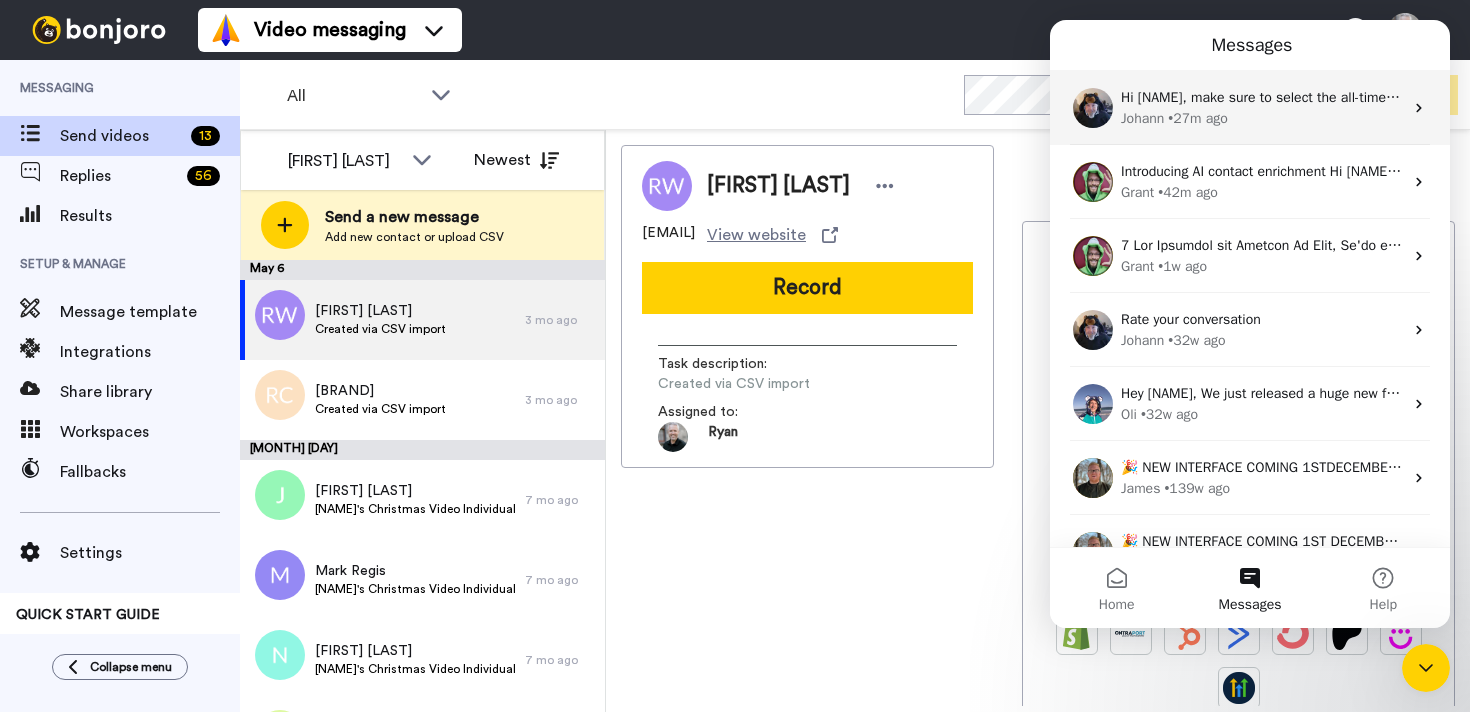 click on "Hi [NAME], make sure to select the all-time option at the top. Then you will have to scroll down and let the list load more. I do see videos sent 4 months ago." at bounding box center [1603, 97] 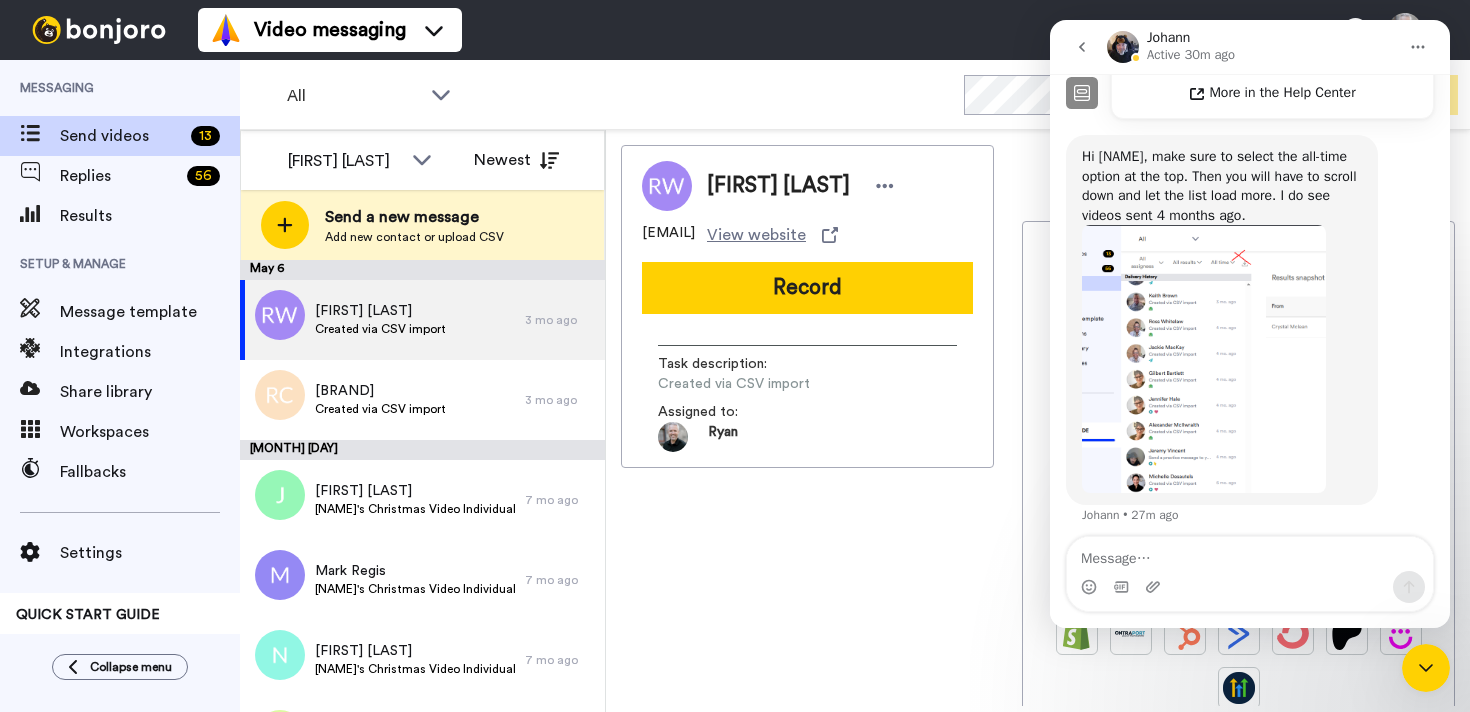 scroll, scrollTop: 695, scrollLeft: 0, axis: vertical 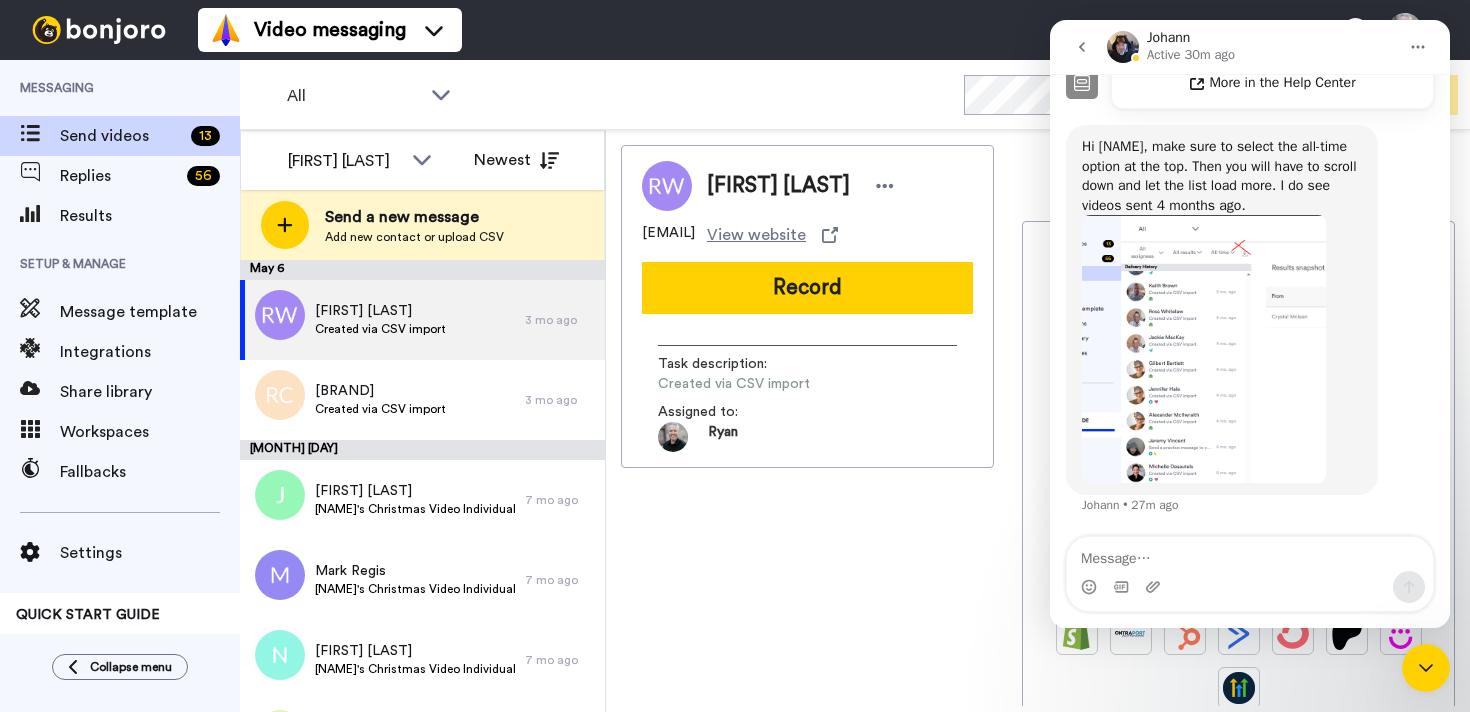 click at bounding box center [1250, 554] 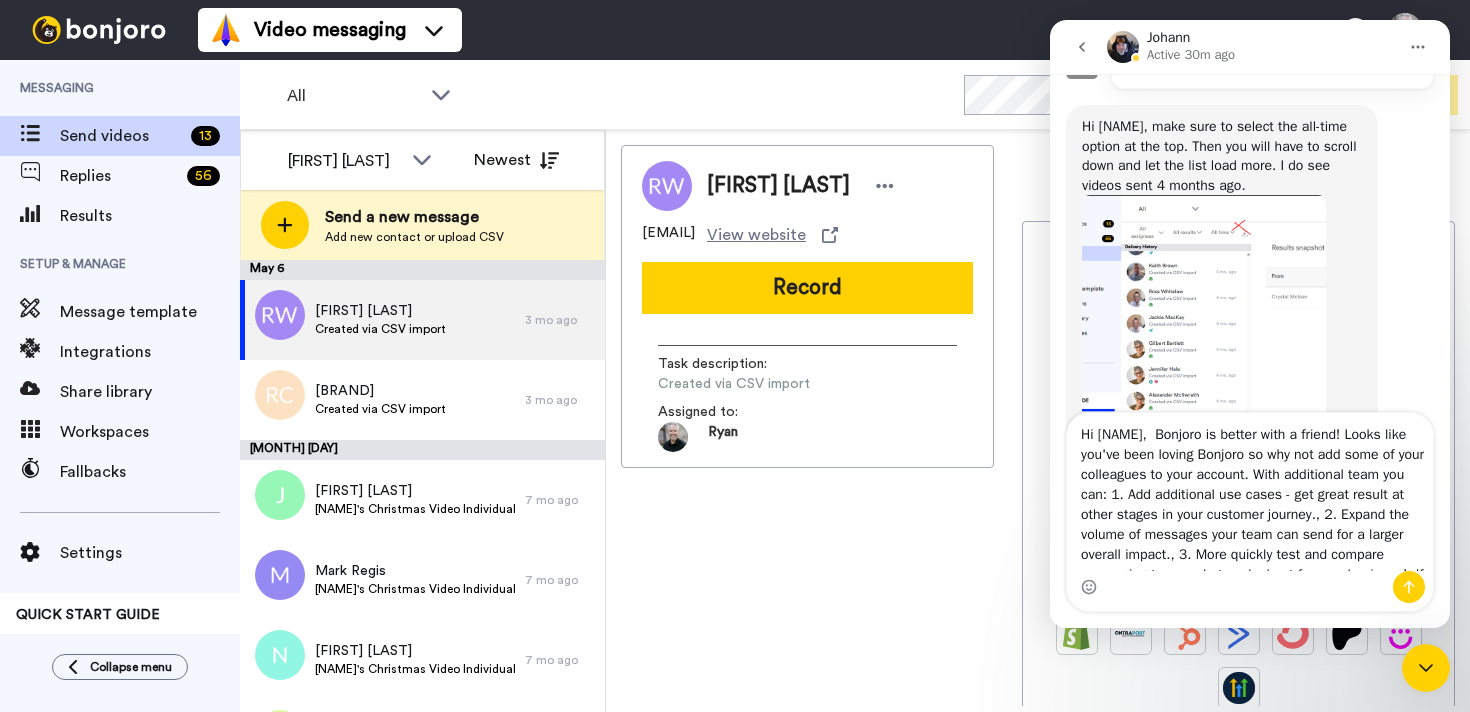 scroll, scrollTop: 735, scrollLeft: 0, axis: vertical 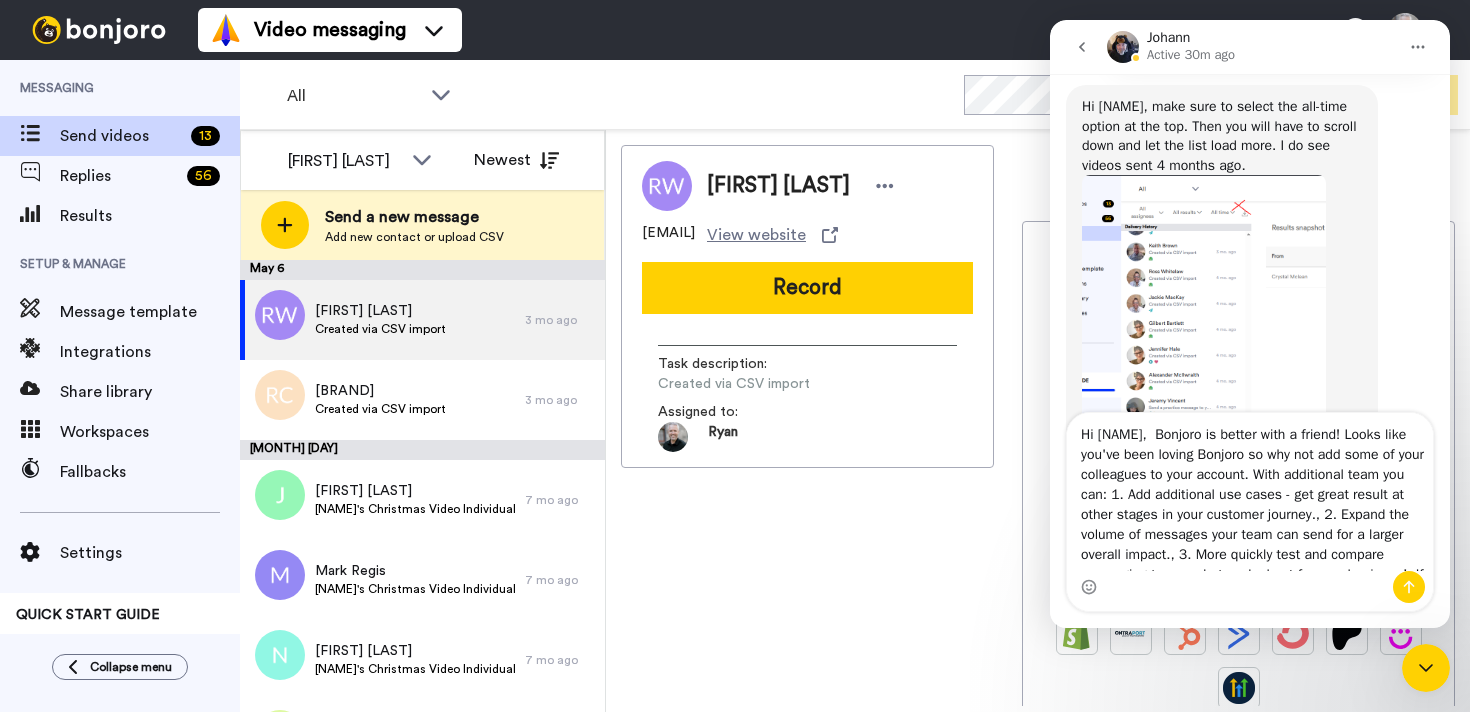 type on "Yes, I do have "all time" selected. If you look only under my videos, NOT all assignees they aren't showing." 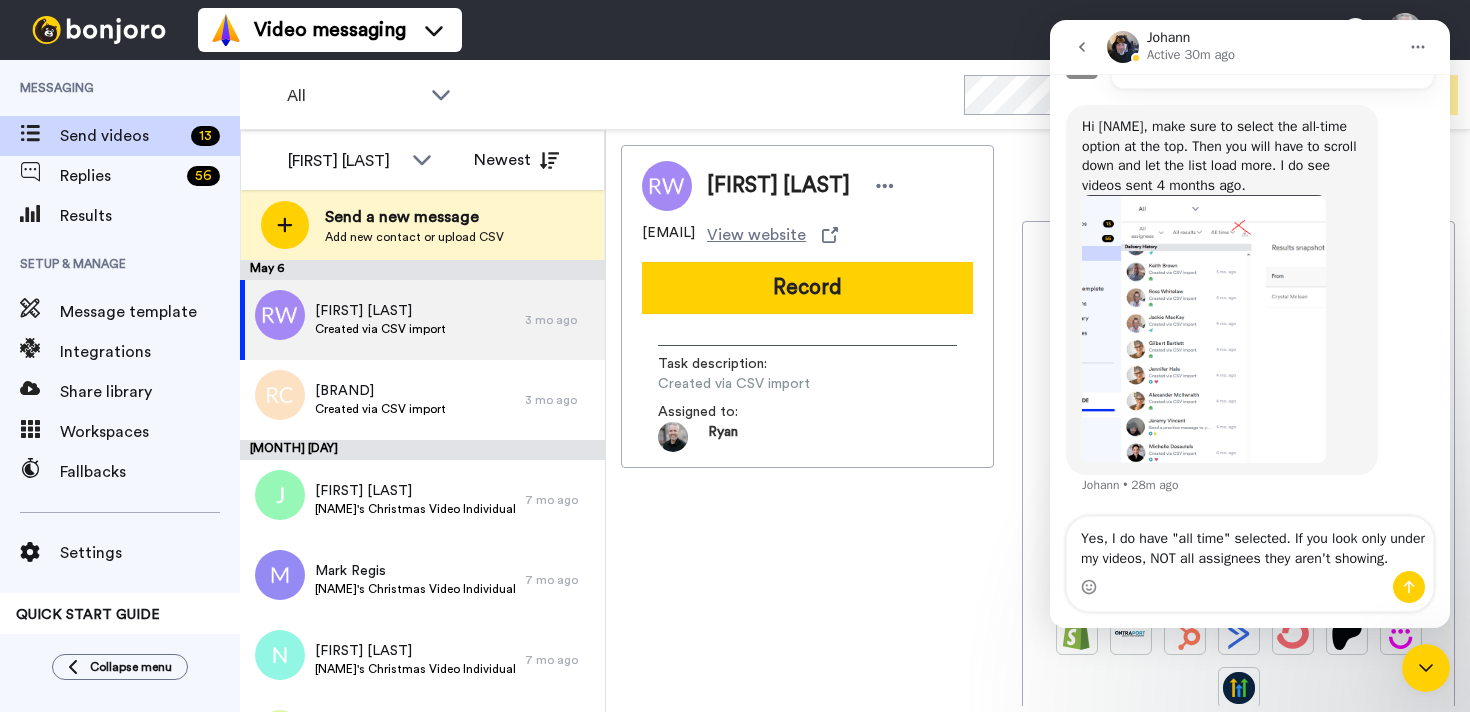 type 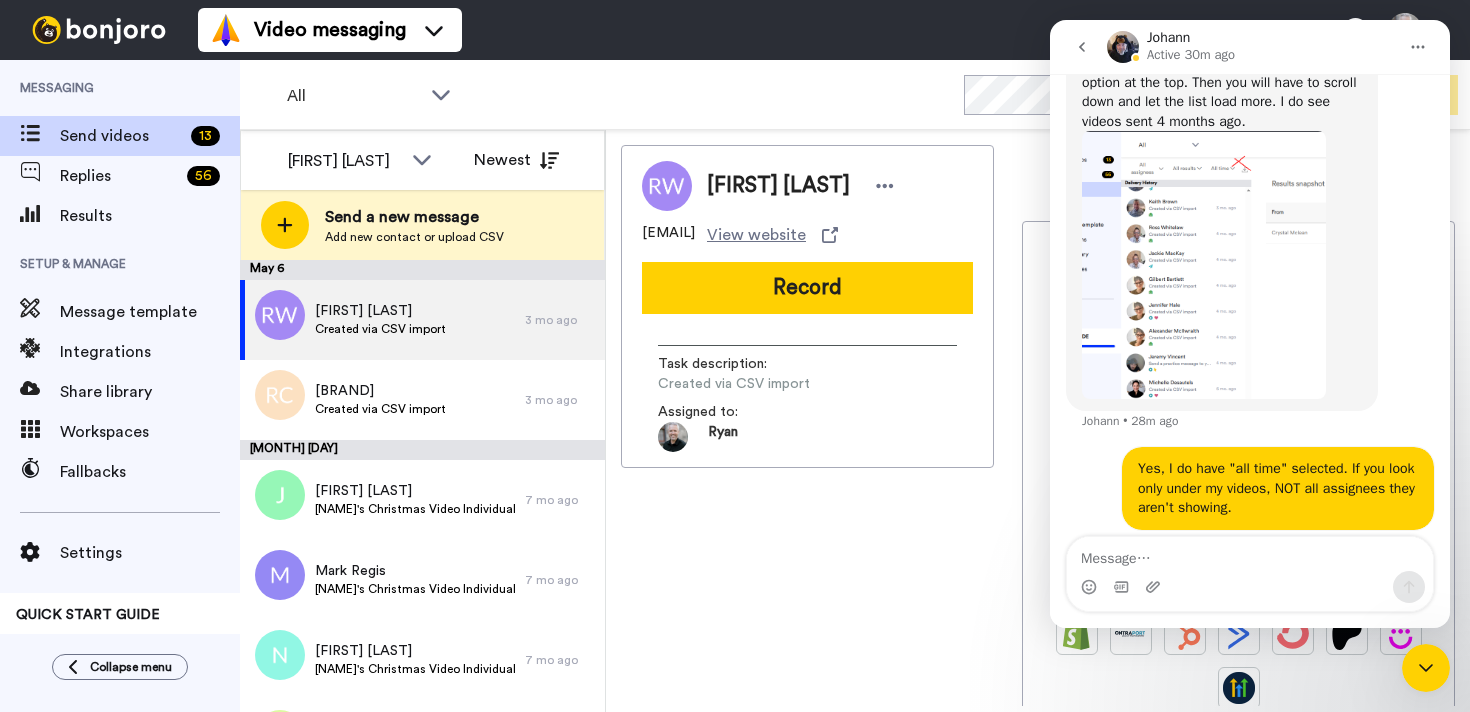 scroll, scrollTop: 794, scrollLeft: 0, axis: vertical 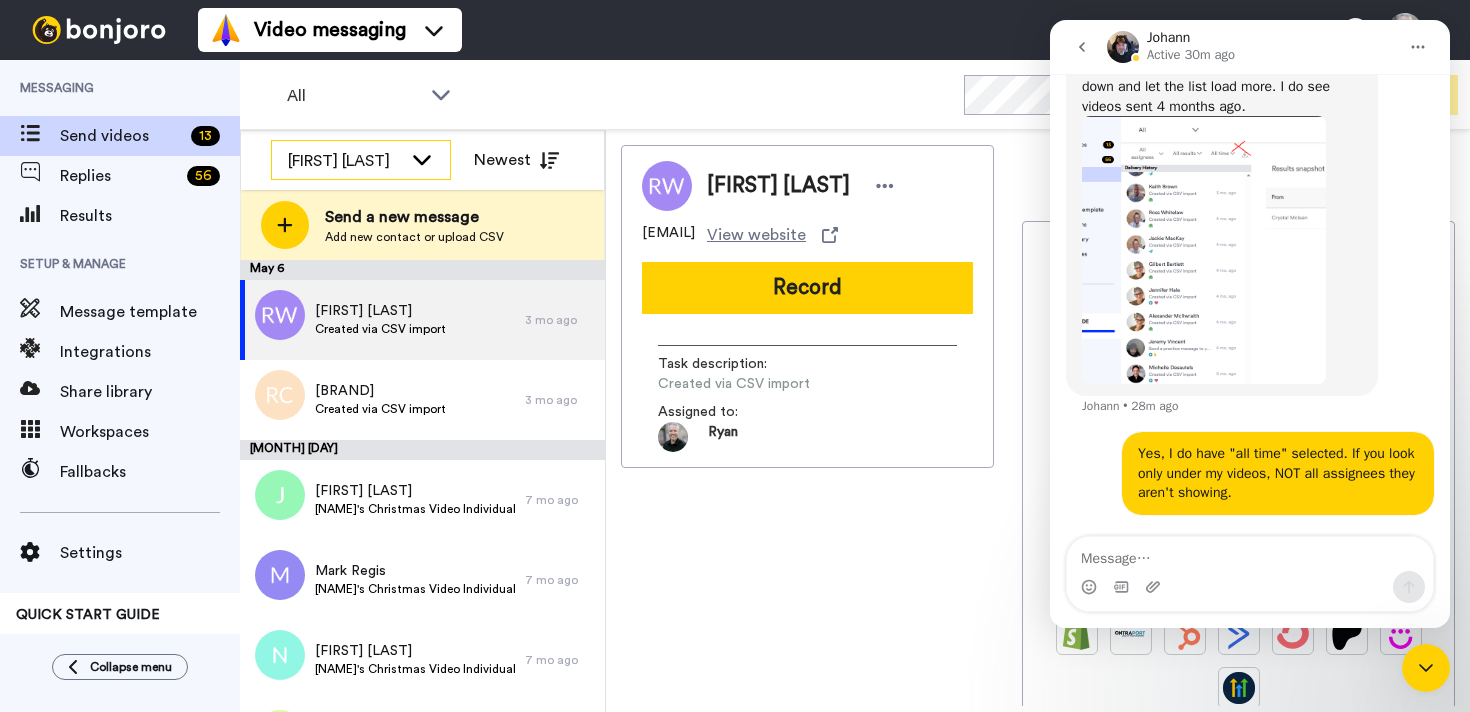 click 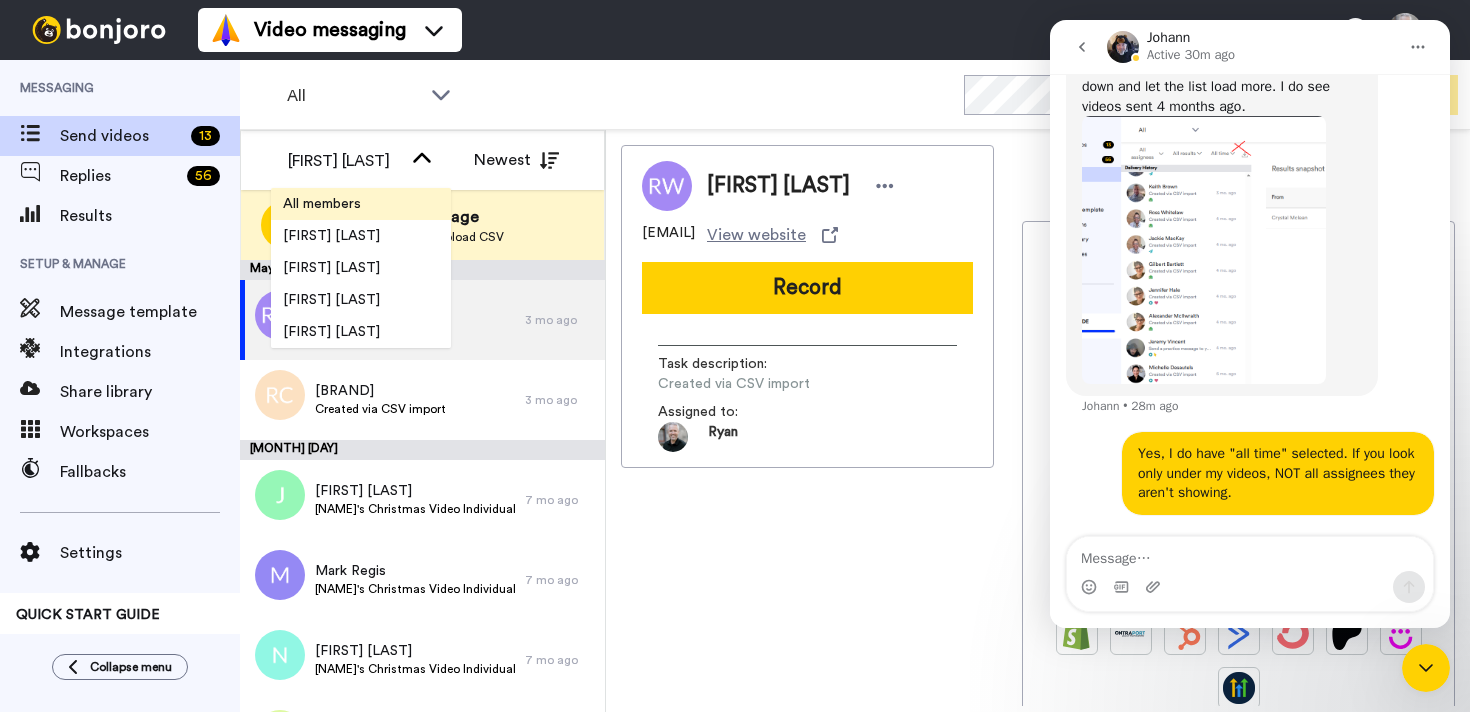 click on "All members" at bounding box center [361, 204] 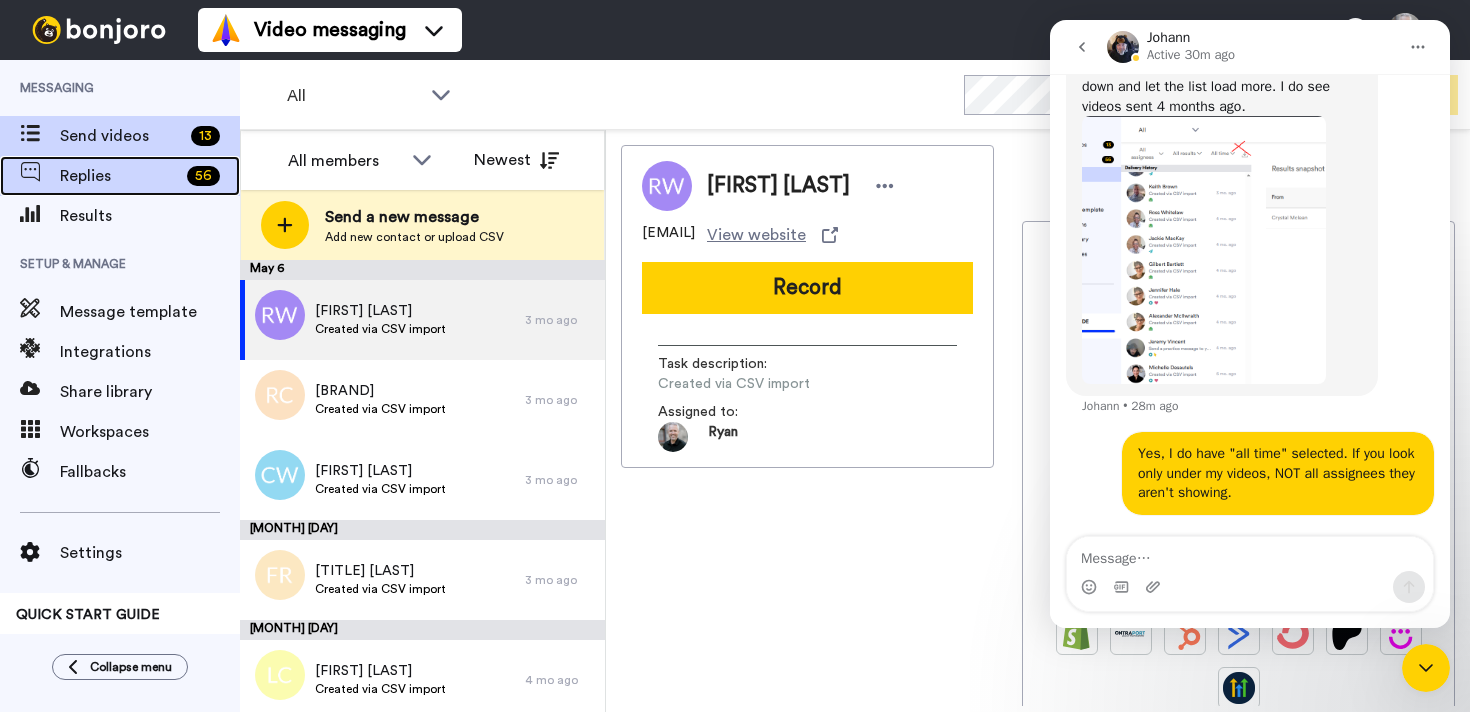 click on "Replies" at bounding box center (119, 176) 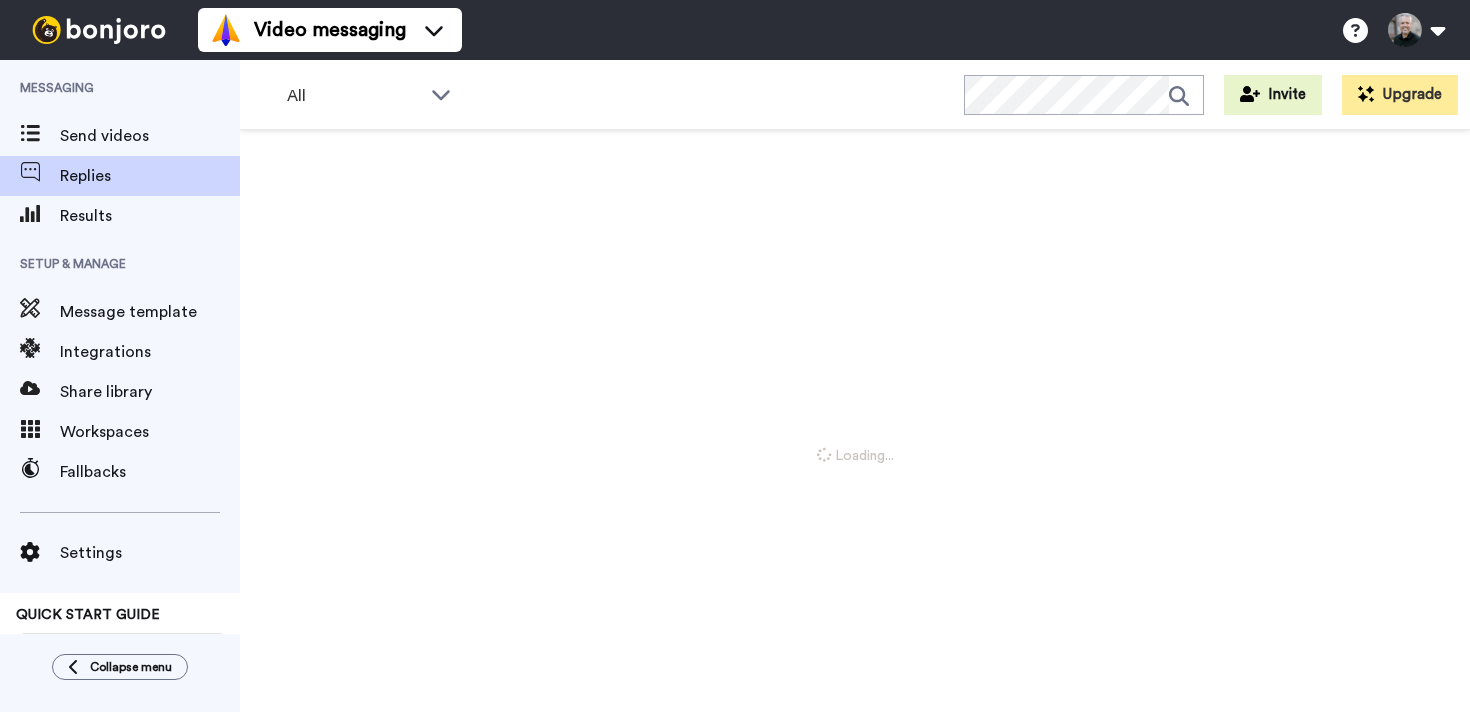scroll, scrollTop: 0, scrollLeft: 0, axis: both 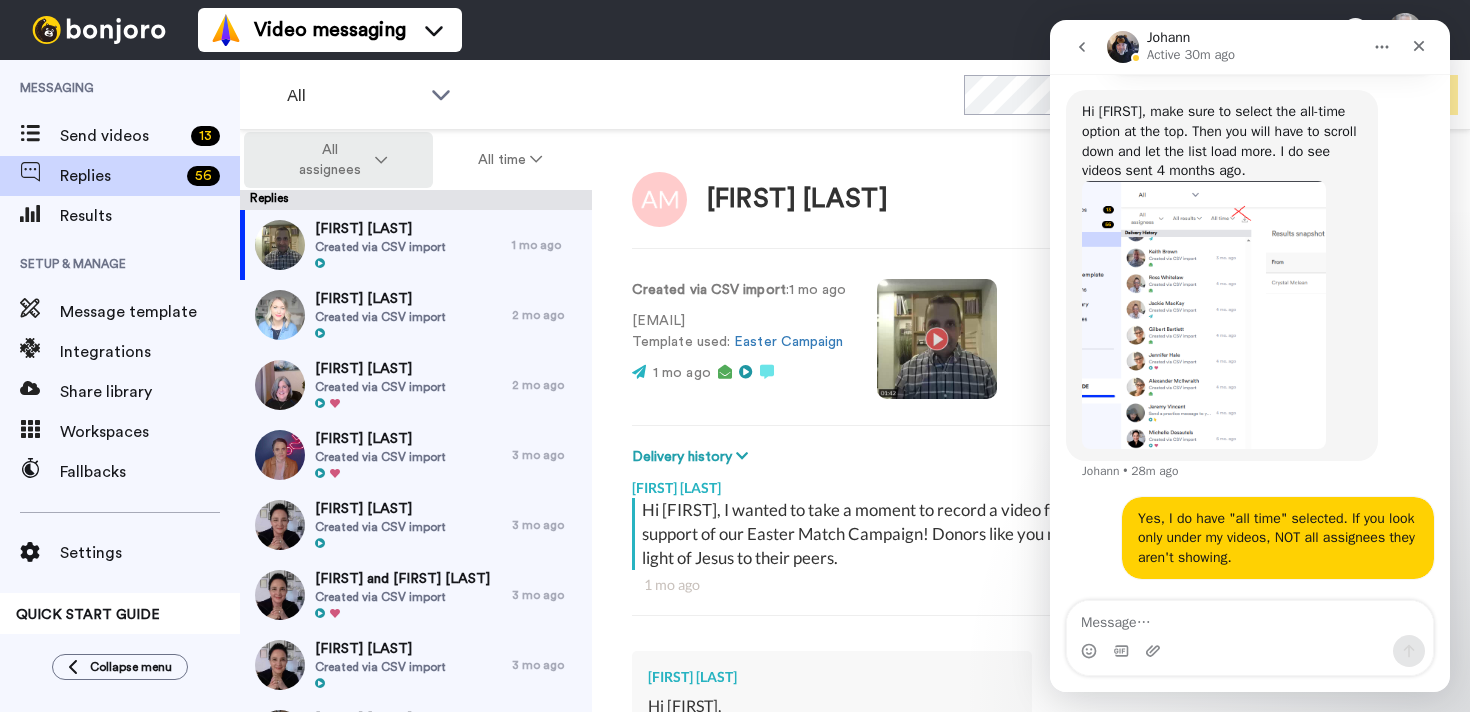 click on "All assignees" at bounding box center [338, 160] 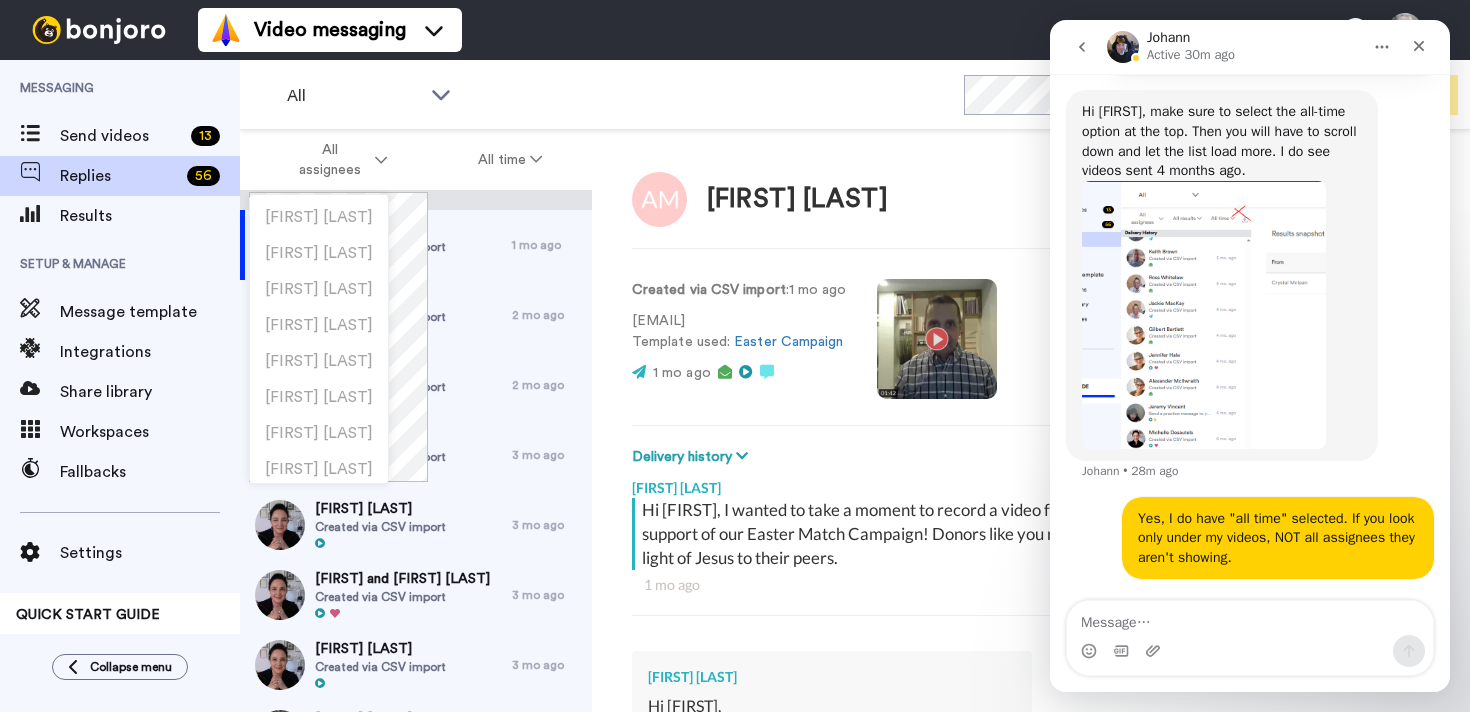 scroll, scrollTop: 288, scrollLeft: 0, axis: vertical 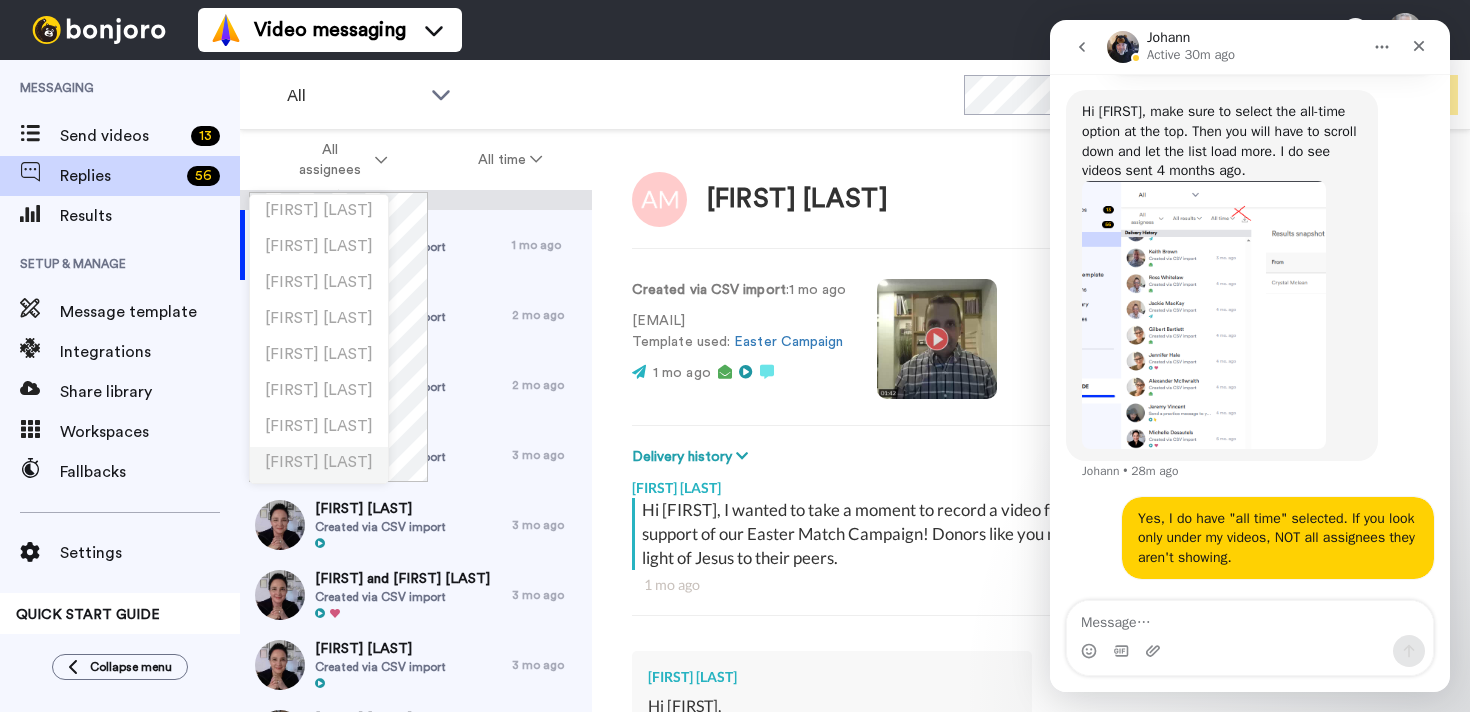 click on "[FIRST] [LAST]" at bounding box center (319, 465) 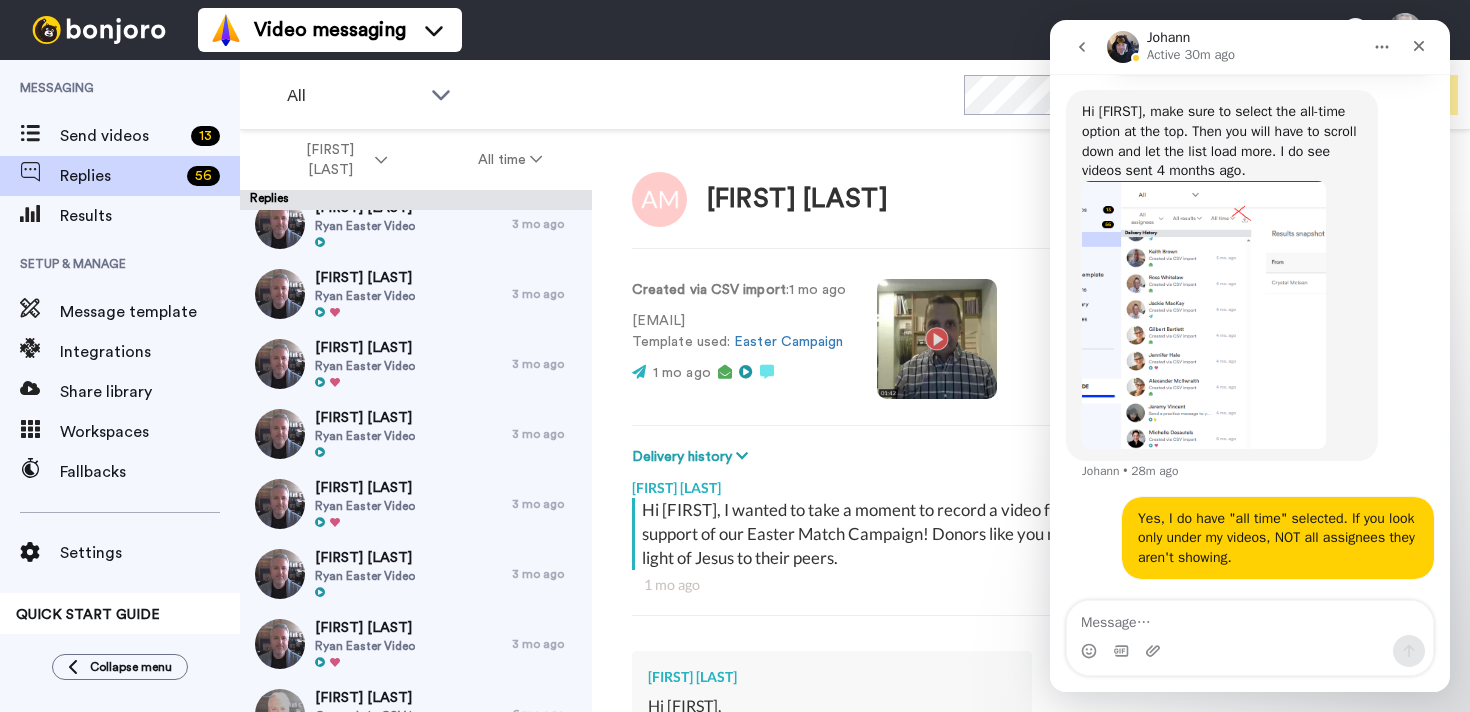 scroll, scrollTop: 0, scrollLeft: 0, axis: both 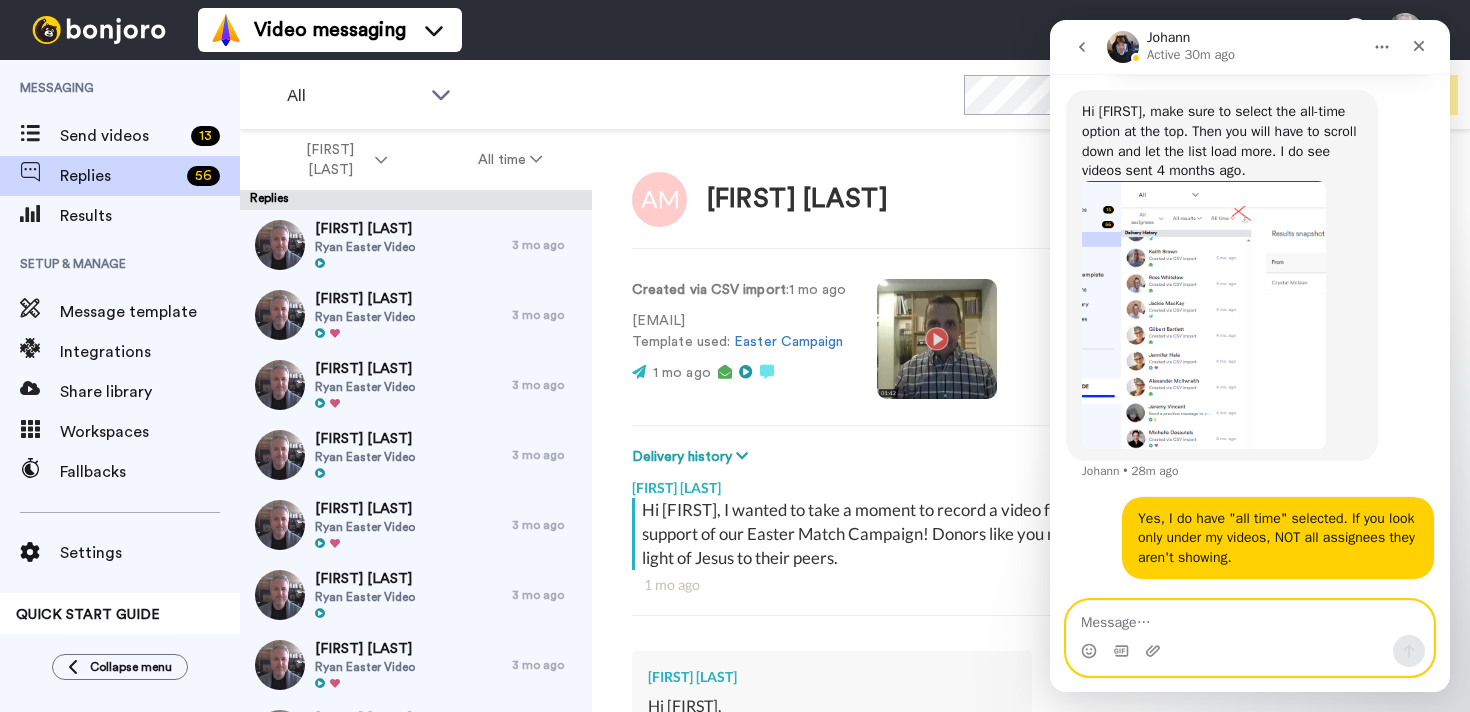 click at bounding box center [1250, 618] 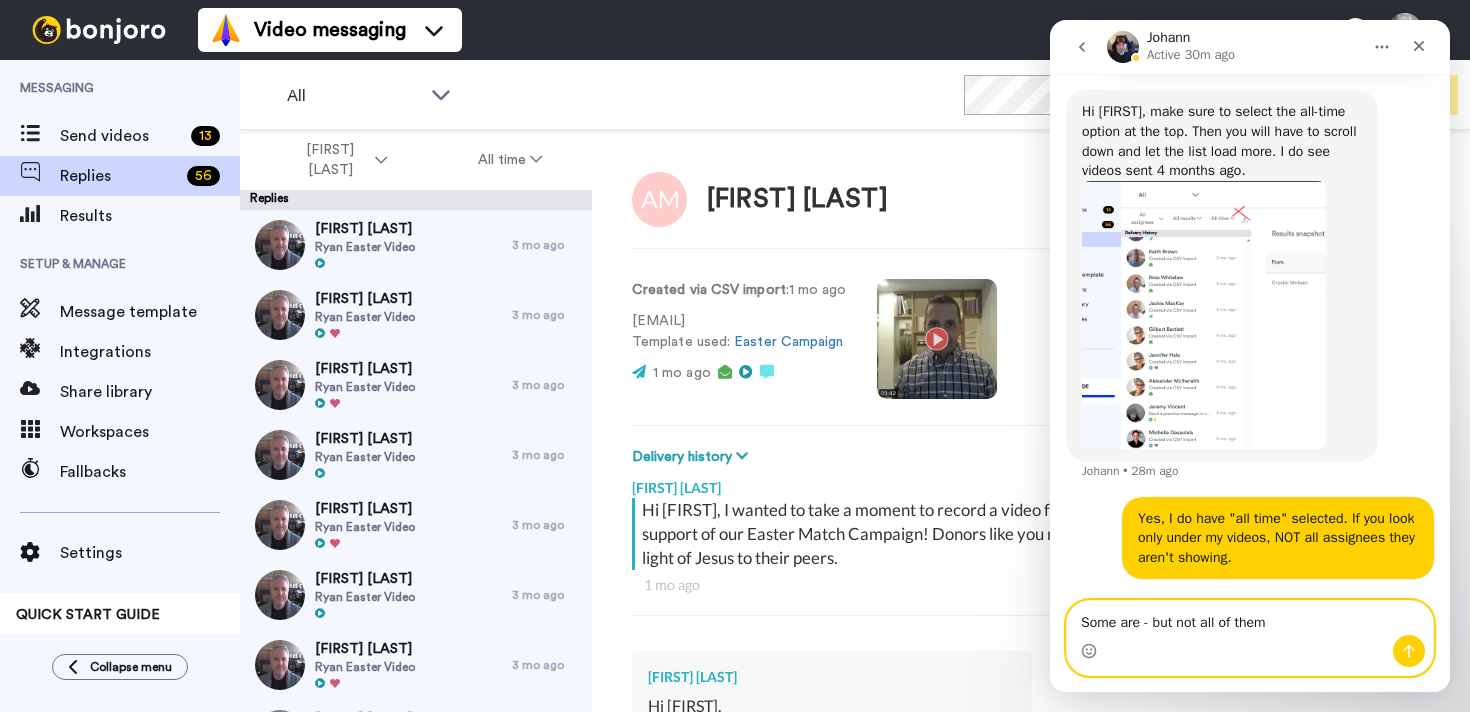 type on "Some are - but not all of them." 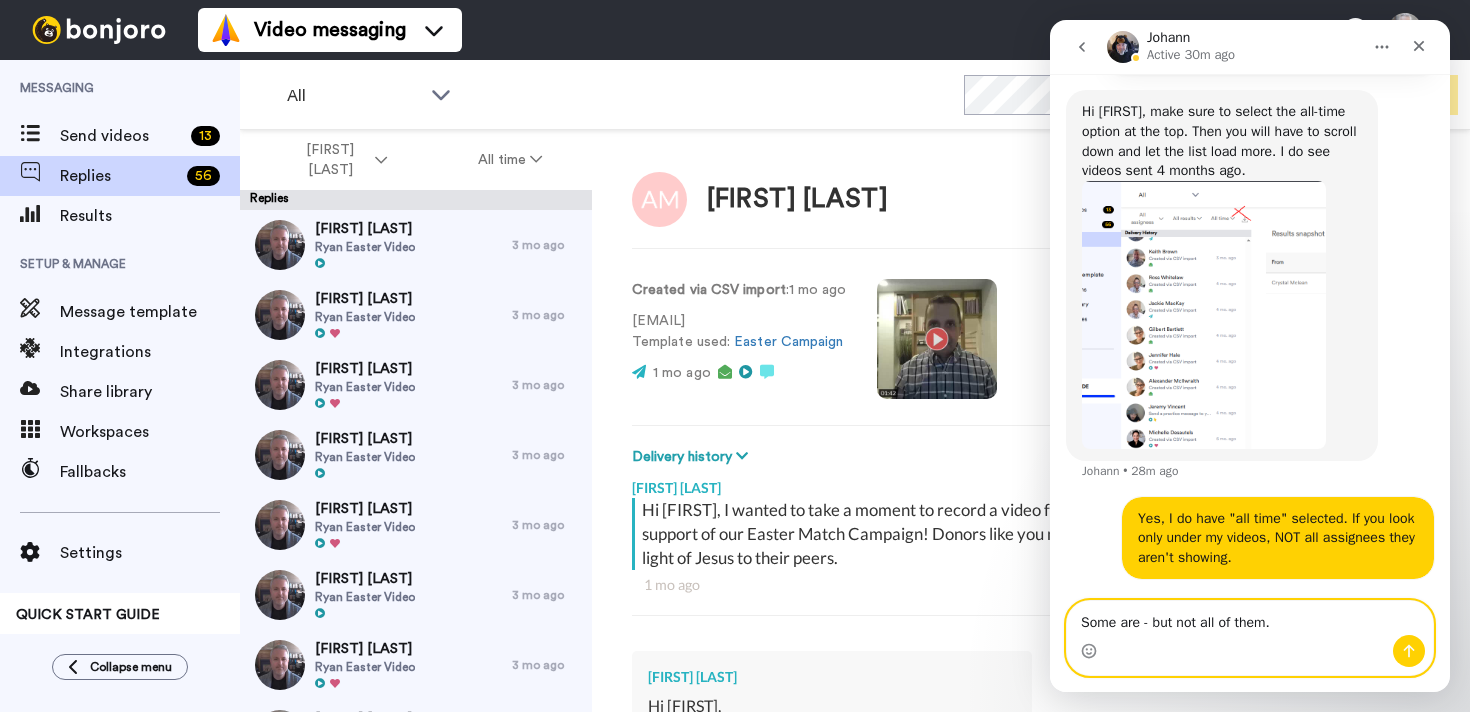 type 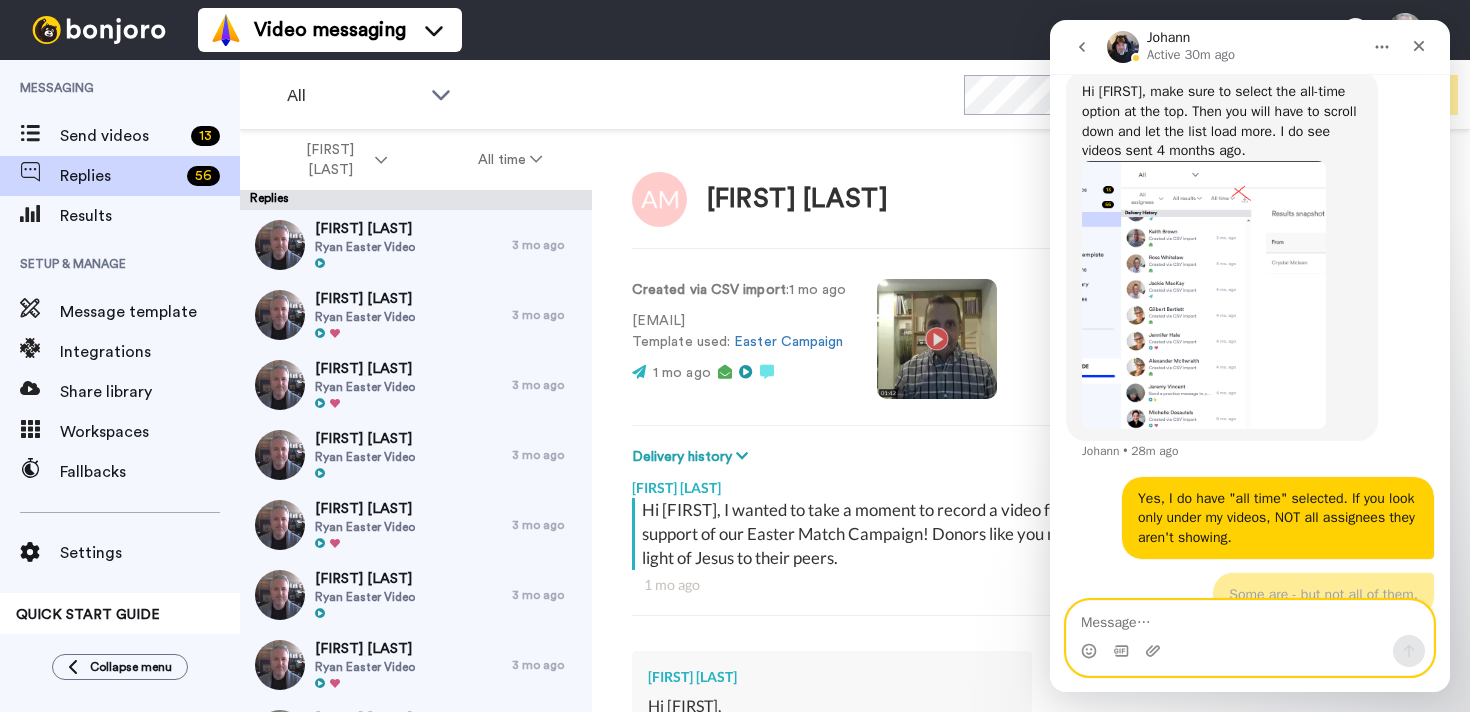 scroll, scrollTop: 775, scrollLeft: 0, axis: vertical 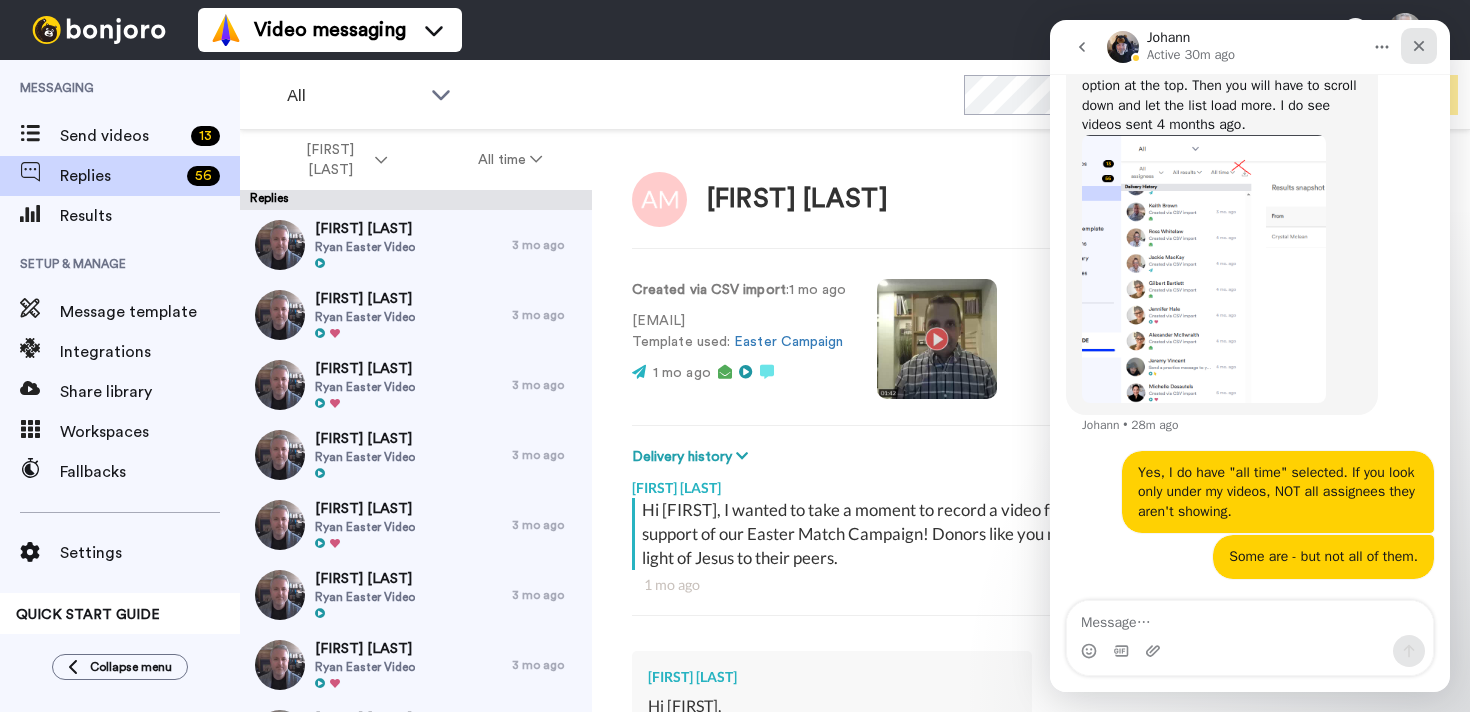 click 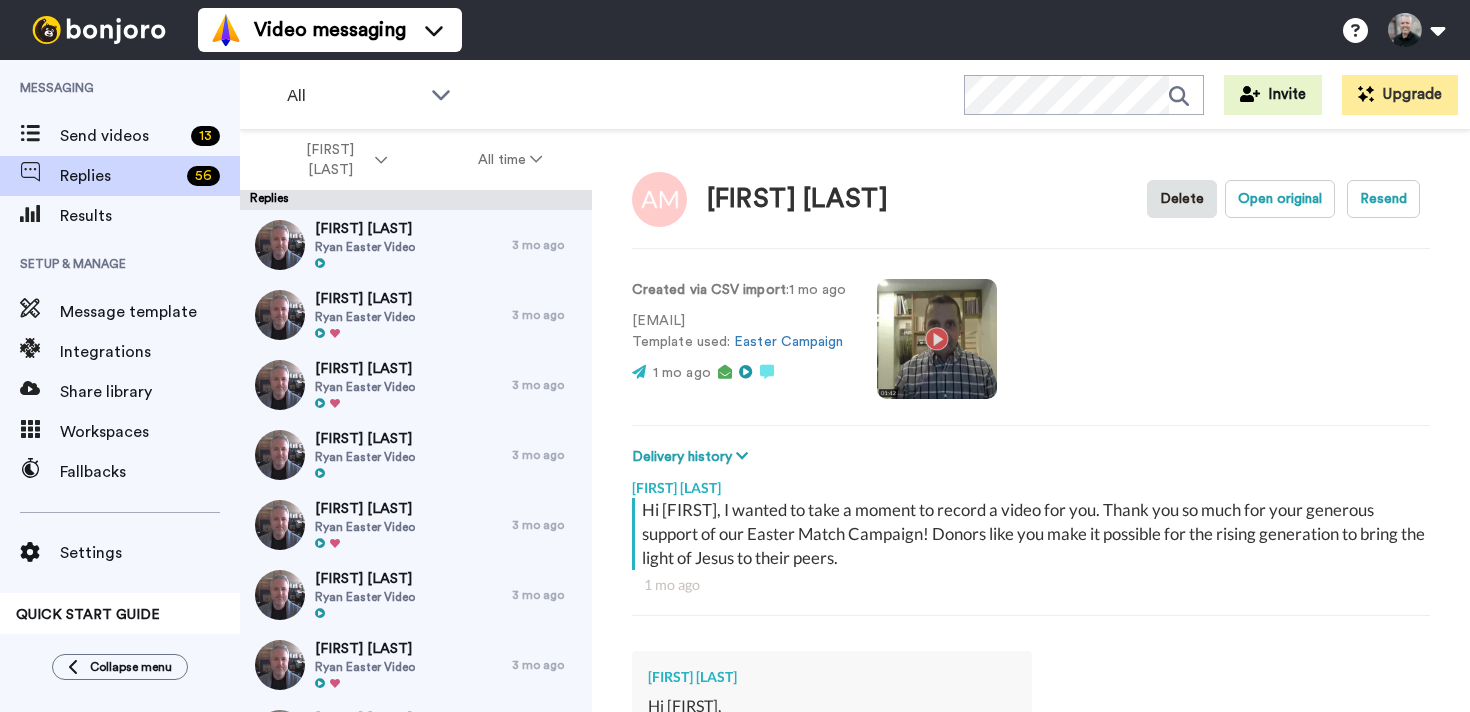 scroll, scrollTop: 0, scrollLeft: 0, axis: both 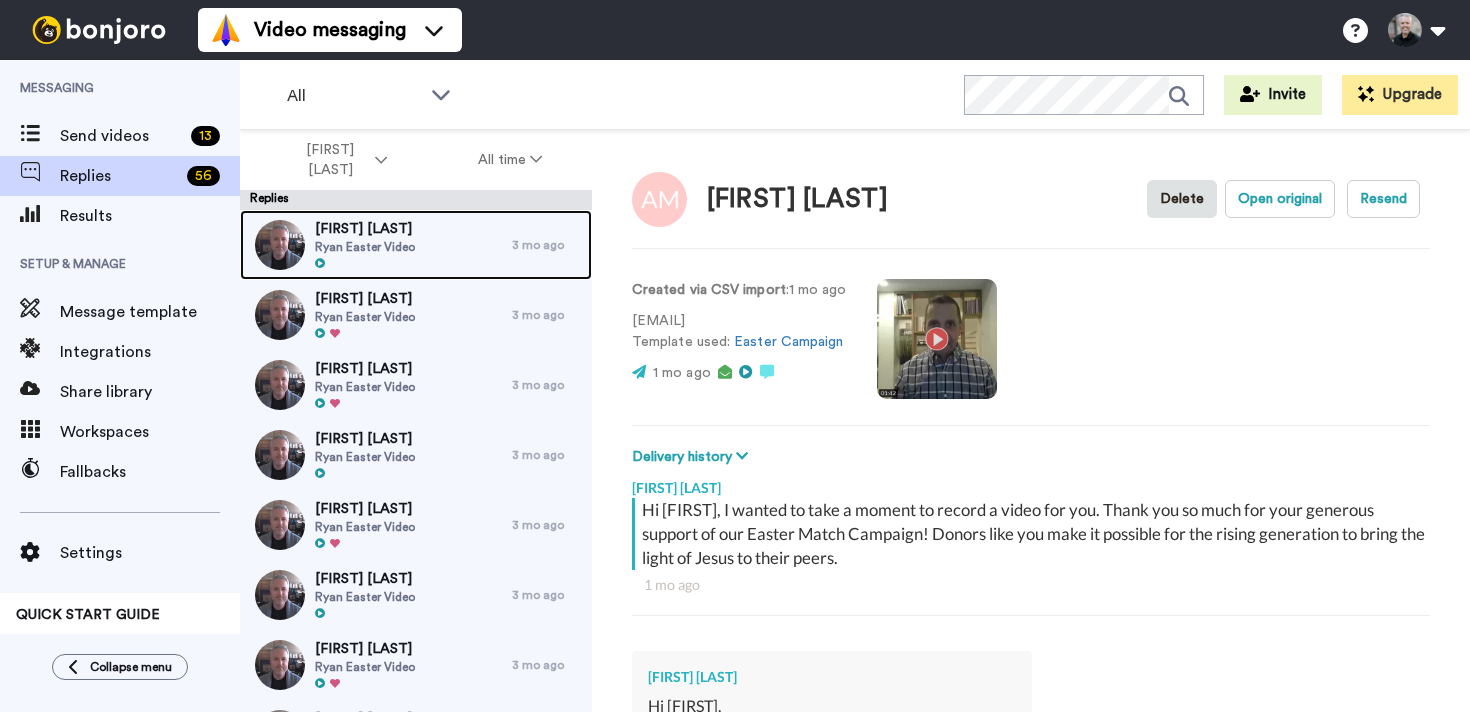 click on "Andy Moore Ryan Easter Video" at bounding box center (376, 245) 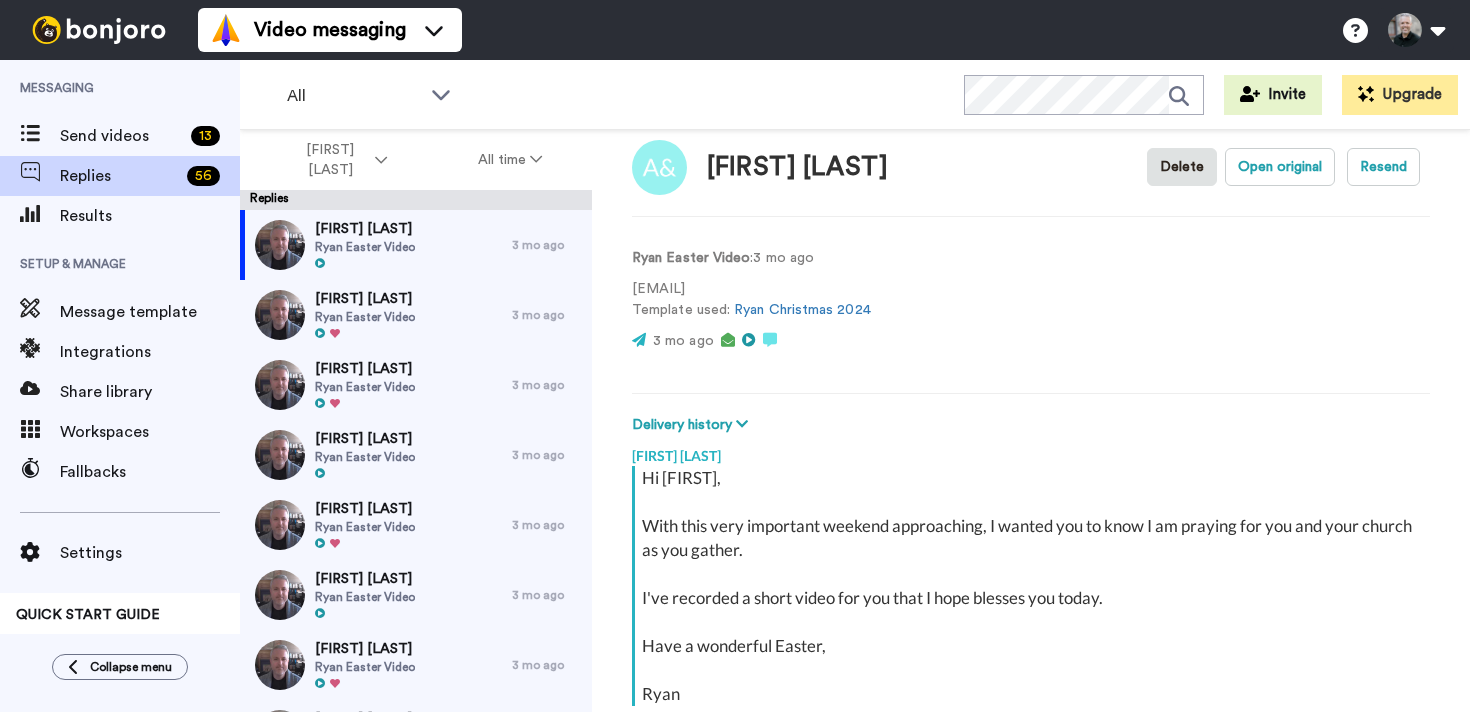 scroll, scrollTop: 0, scrollLeft: 0, axis: both 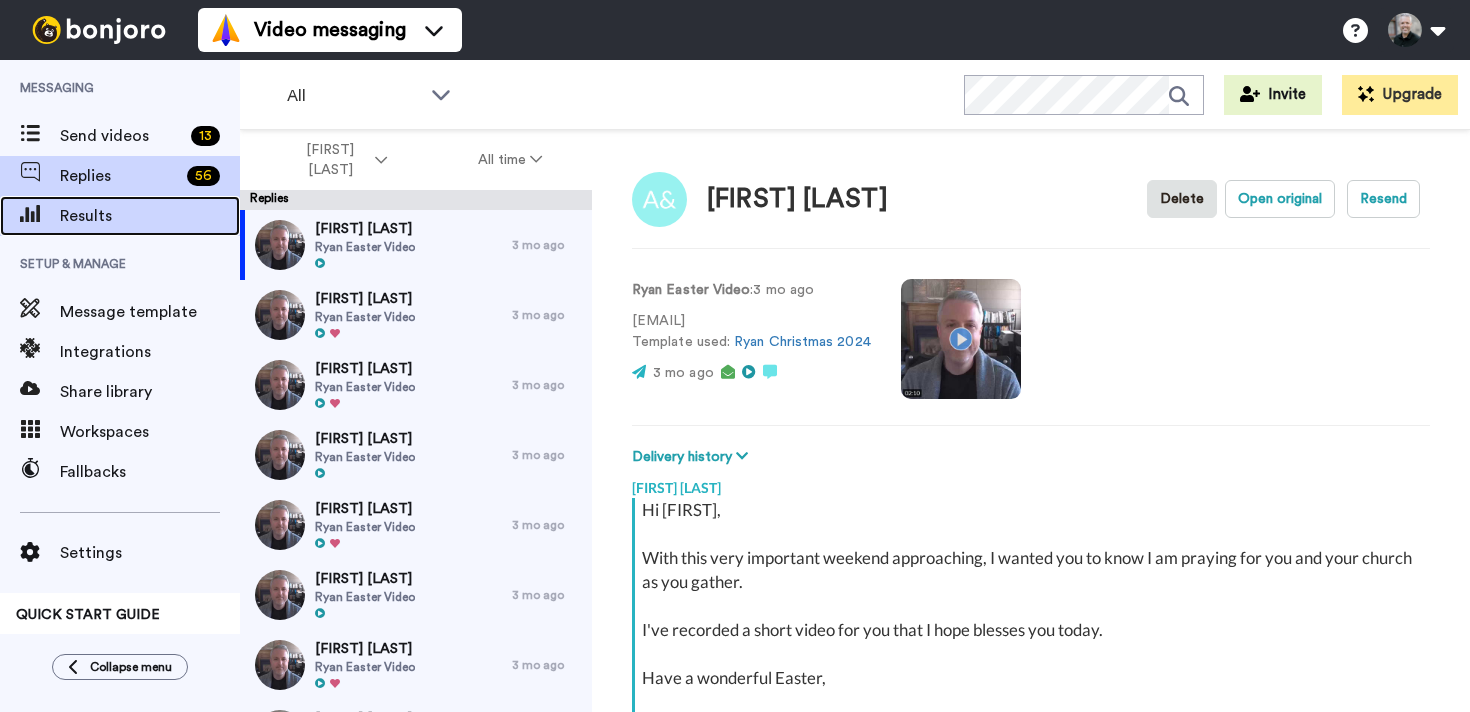 click on "Results" at bounding box center (150, 216) 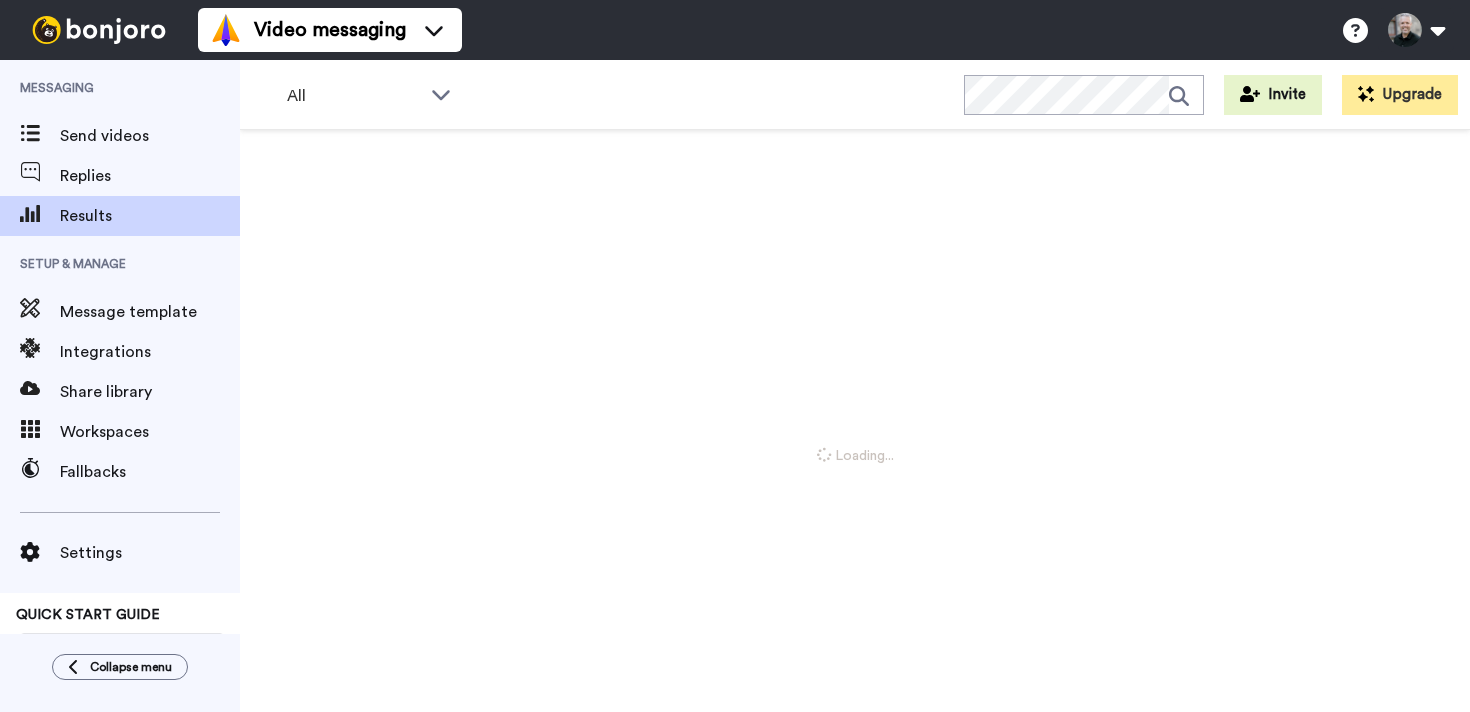scroll, scrollTop: 0, scrollLeft: 0, axis: both 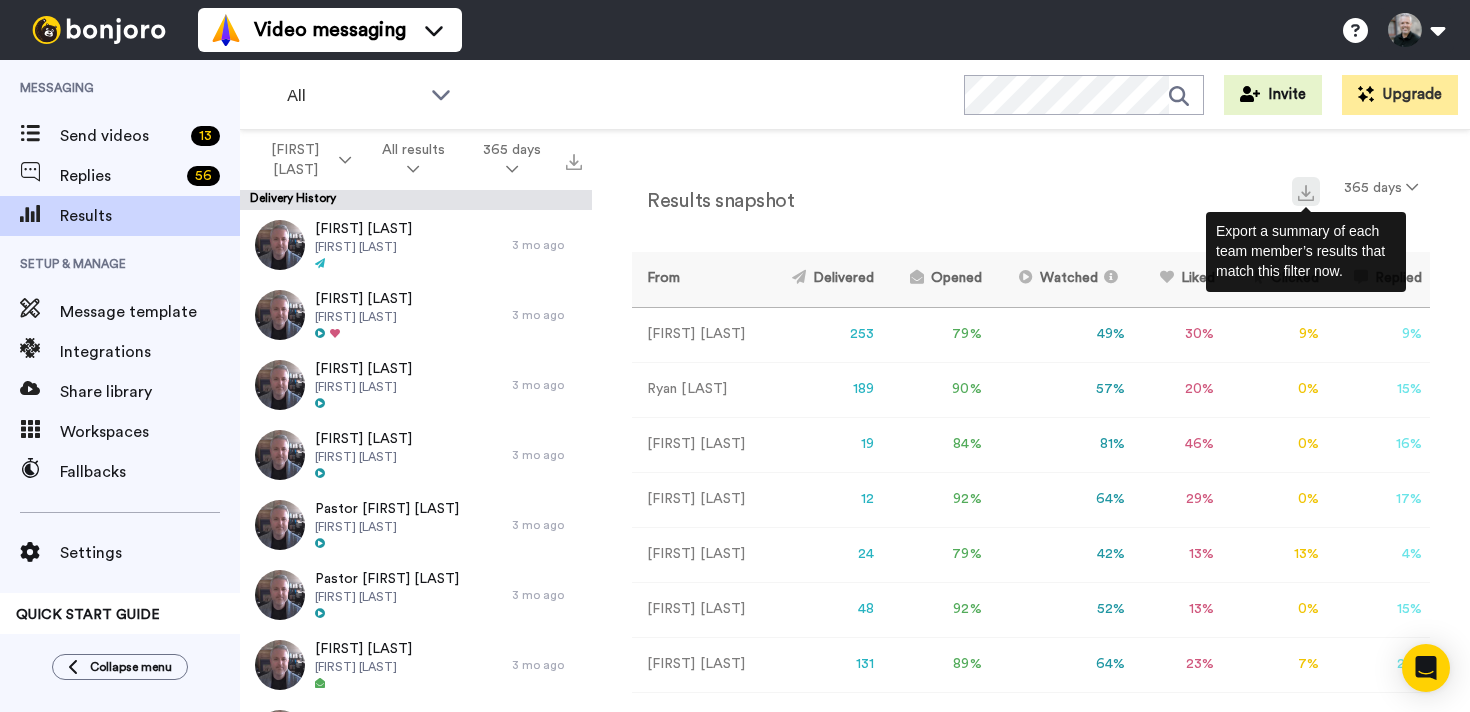 click at bounding box center [1306, 191] 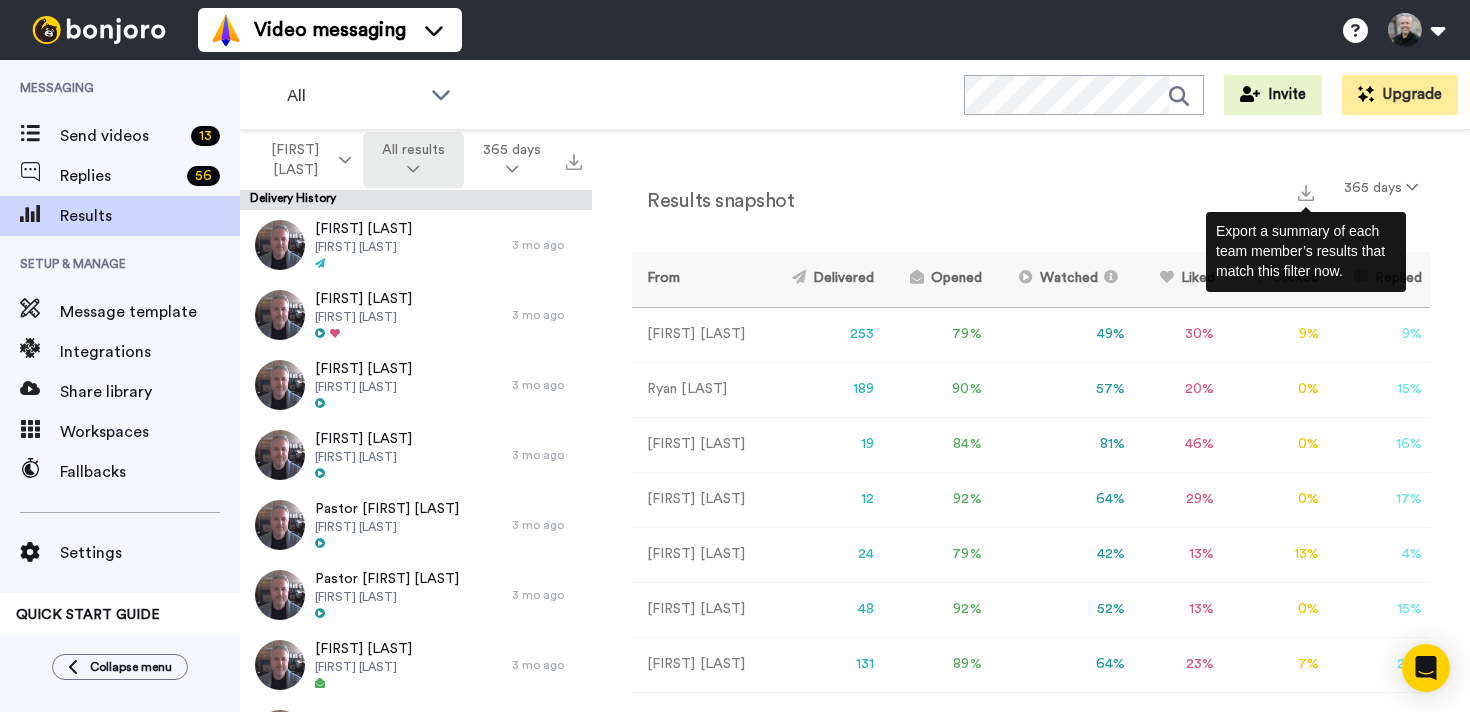 click at bounding box center (413, 169) 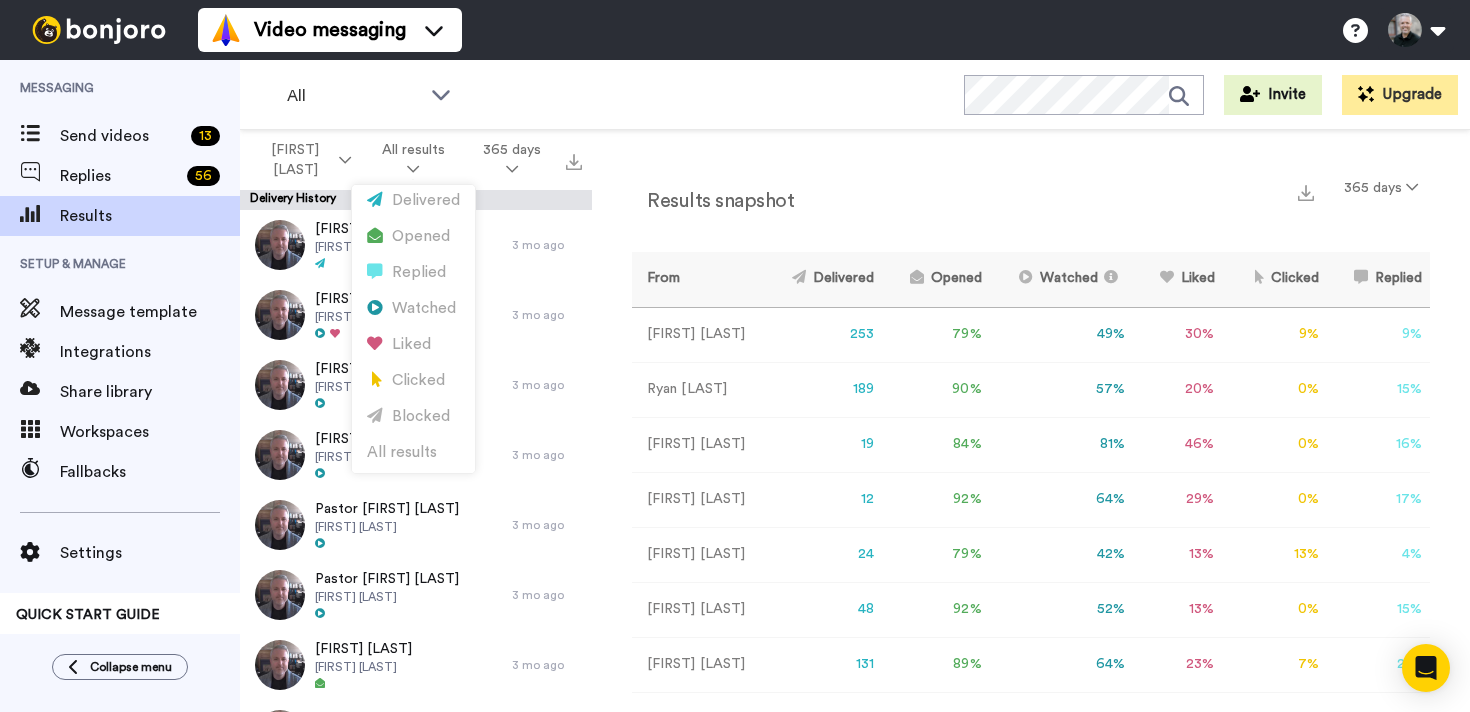 click on "Results snapshot 365 days   From Delivered Opened Watched Liked Clicked Replied Failed Crystal   Mclean 253 79 % 49 % 30 % 9 % 9 % 0 Ryan   Moffat 189 90 % 57 % 20 % 0 % 15 % 0 Ed   Zadeiks 19 84 % 81 % 46 % 0 % 16 % 0 Marty   Misener 12 92 % 64 % 29 % 0 % 17 % 0 Tatenda   Pasipanodya 24 79 % 42 % 13 % 13 % 4 % 0 Pamela   Aramburu 48 92 % 52 % 13 % 0 % 15 % 0 Shaila   Visser 131 89 % 64 % 23 % 7 % 21 % 0 Tim   Teakle 64 80 % 55 % 21 % 0 % 9 % 0 Kristy   Short 24 79 % 47 % 44 % 0 % 8 % 0 Kathy   McIntosh 16 75 % 58 % 43 % 14 % 0 % 0 Esther   Lysakovsky 53 87 % 61 % 21 % 7 % 23 % 0 Jason   Persaud 14 93 % 54 % 14 % 0 % 21 % 0 Charles   Karugu 18 89 % 25 % 25 % 50 % 0 % 0 Jeremy   Vincent 61 79 % 27 % 0 % 15 % 7 % 0 Soukeïna   N'Diaye 9 67 % 33 % 0 % 0 % 0 % 0" at bounding box center [1031, 426] 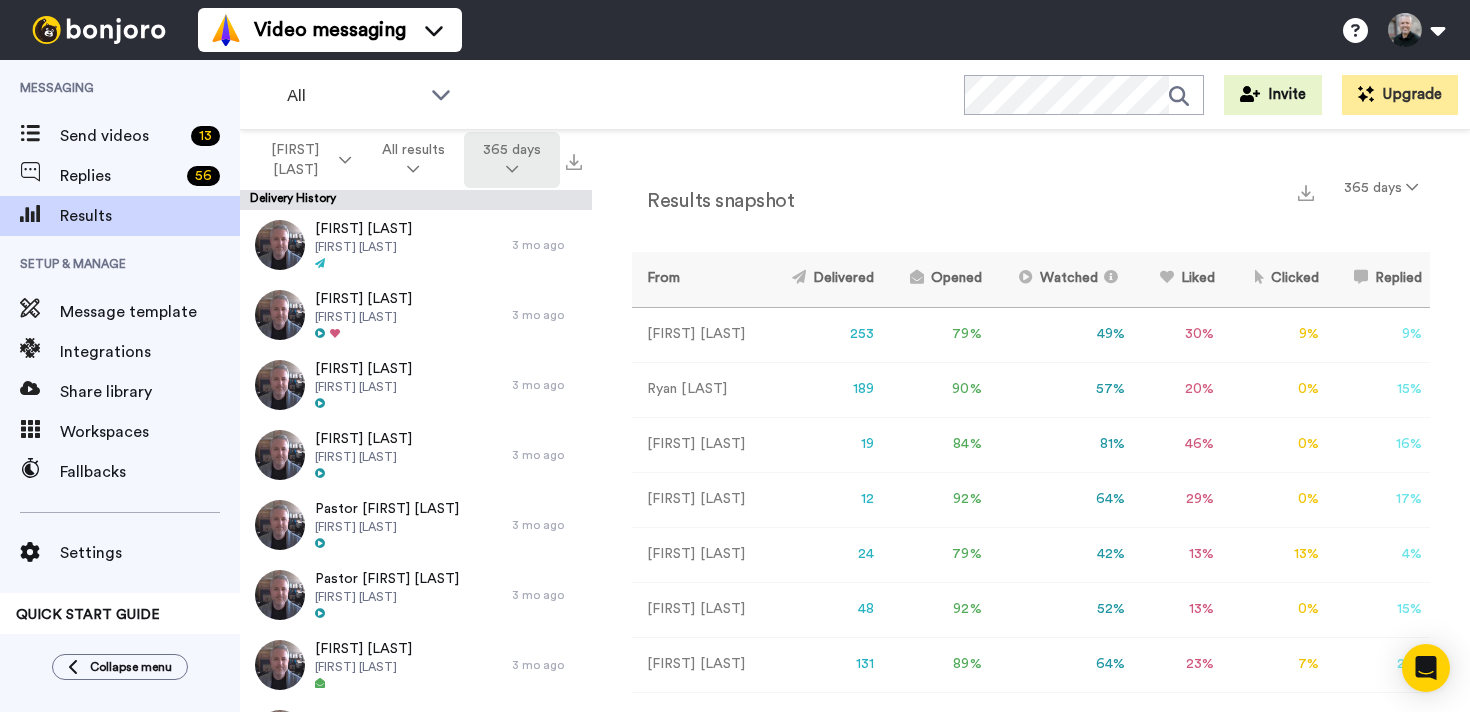 click on "365 days" at bounding box center (512, 160) 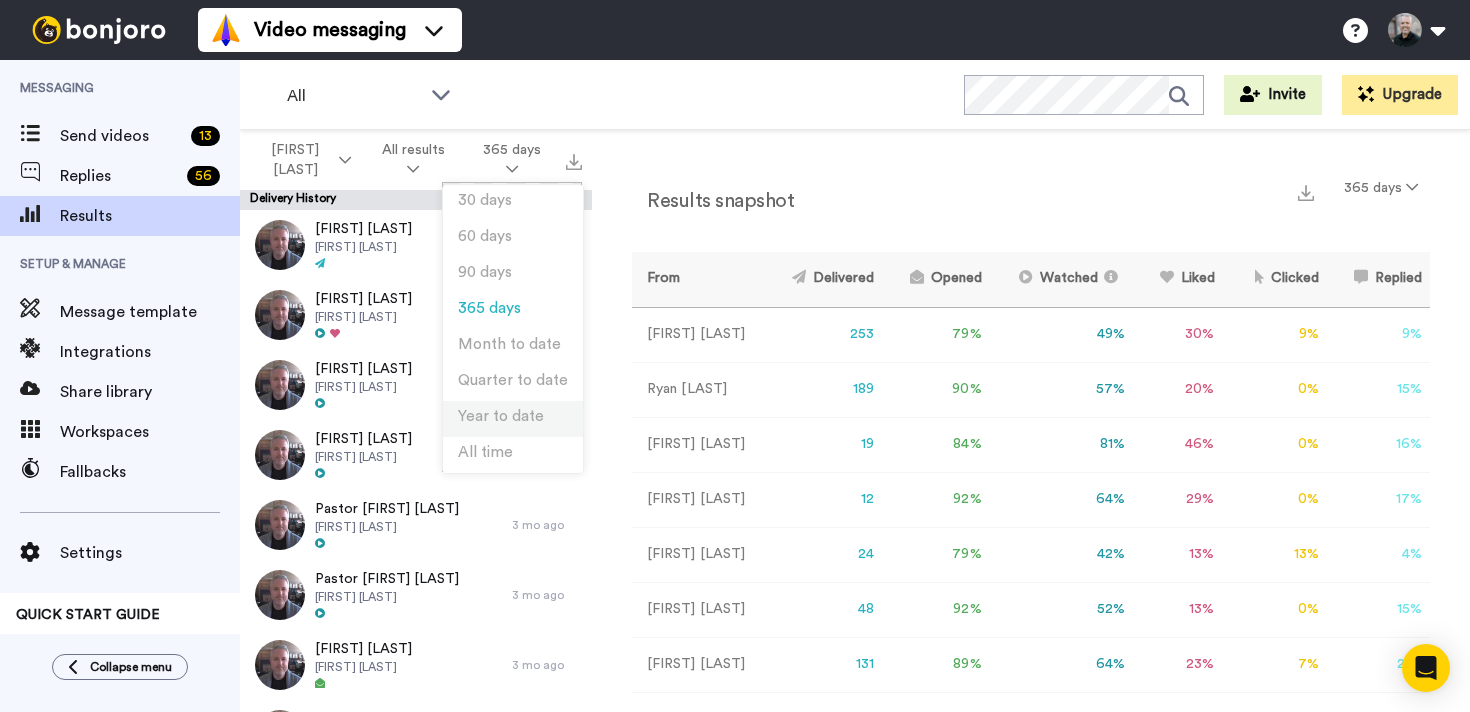 click on "Year to date" at bounding box center (501, 416) 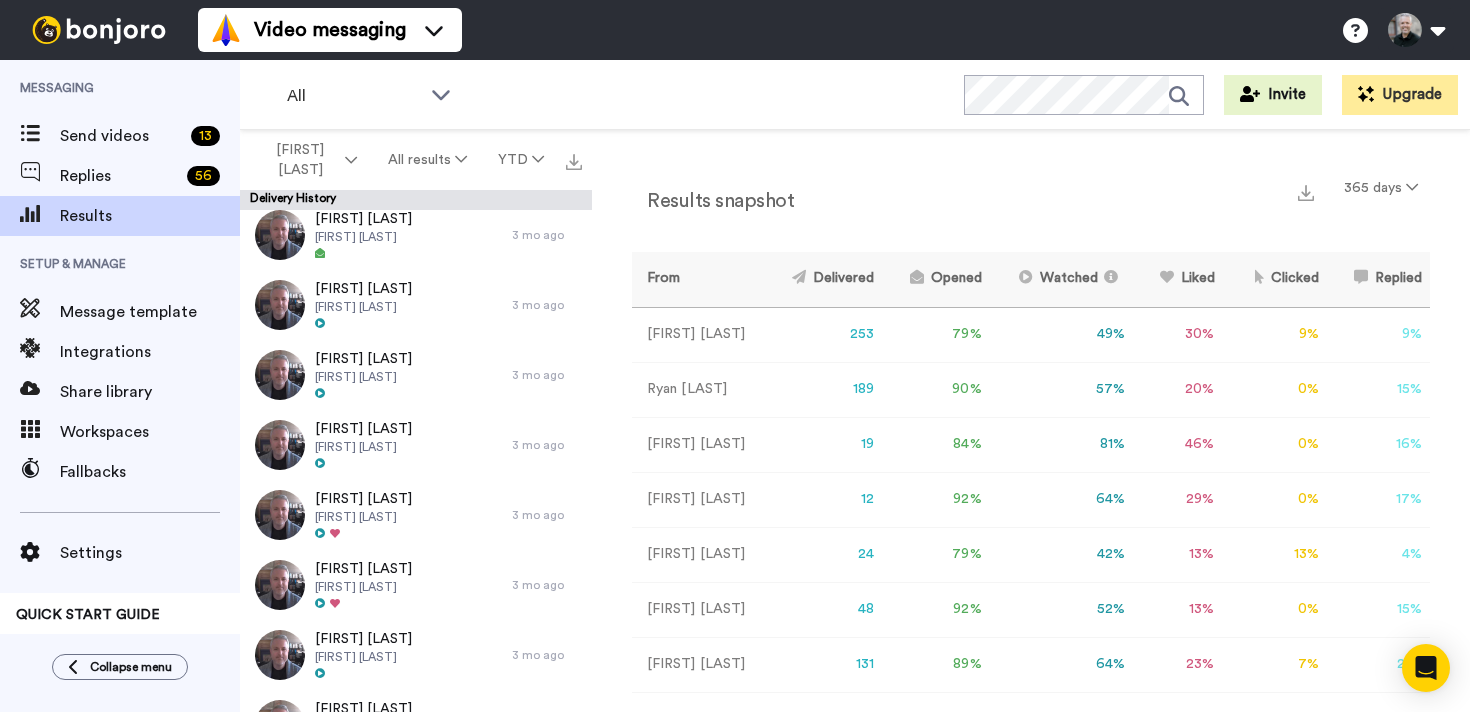 scroll, scrollTop: 75, scrollLeft: 0, axis: vertical 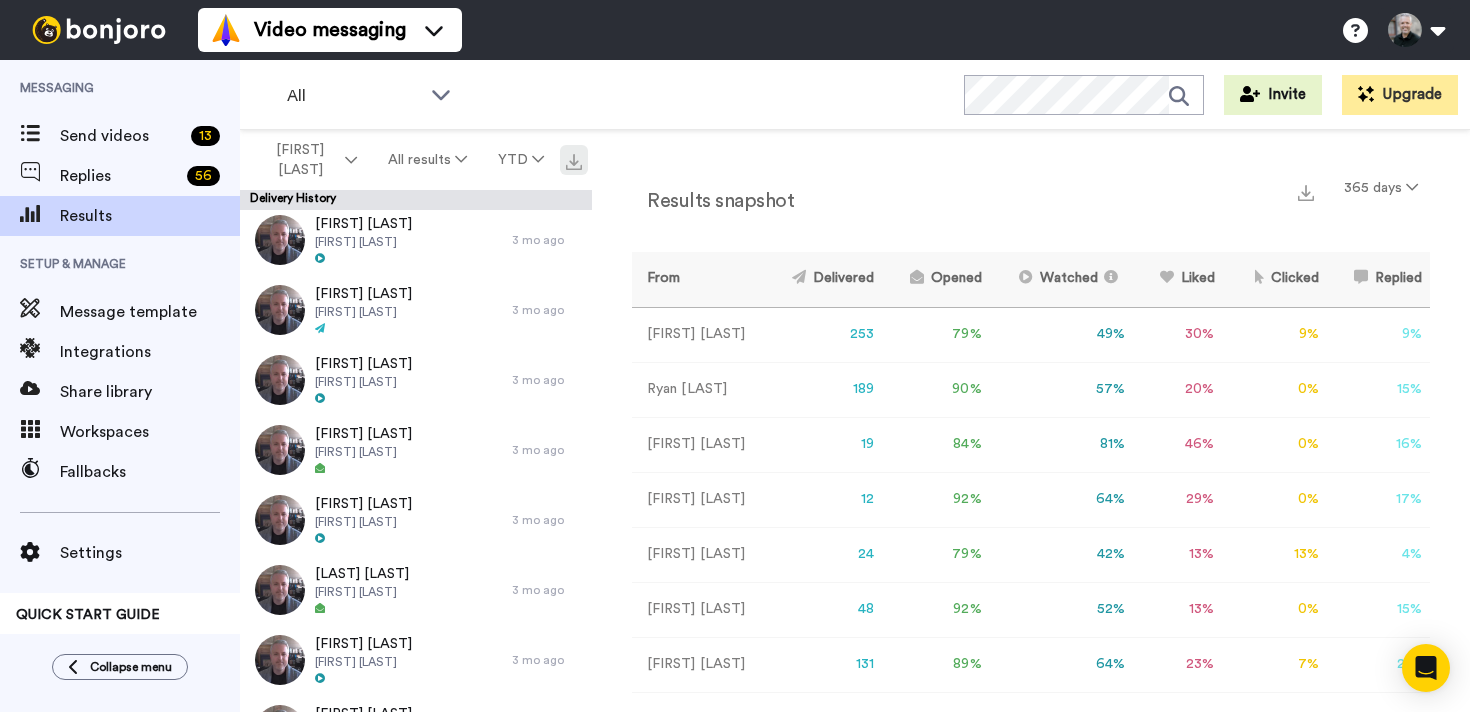 click at bounding box center [574, 162] 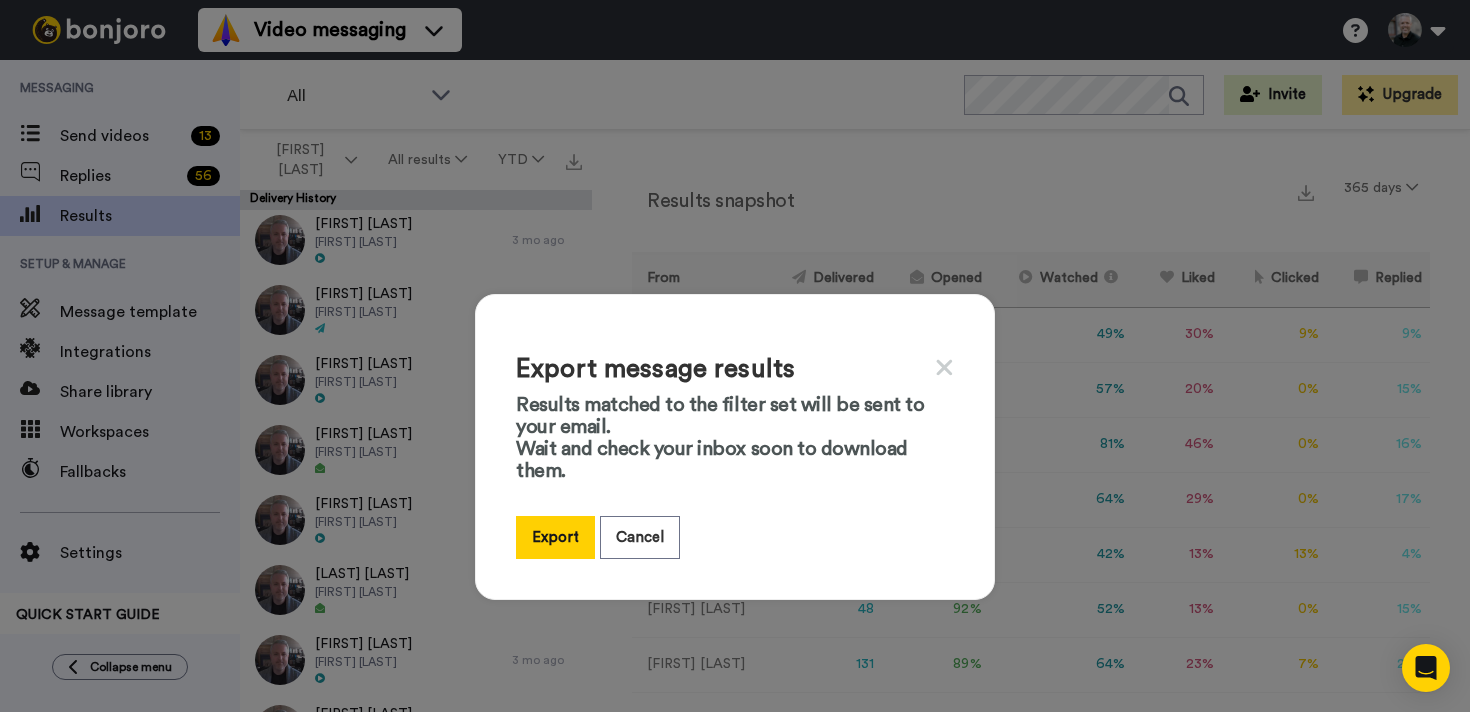 click 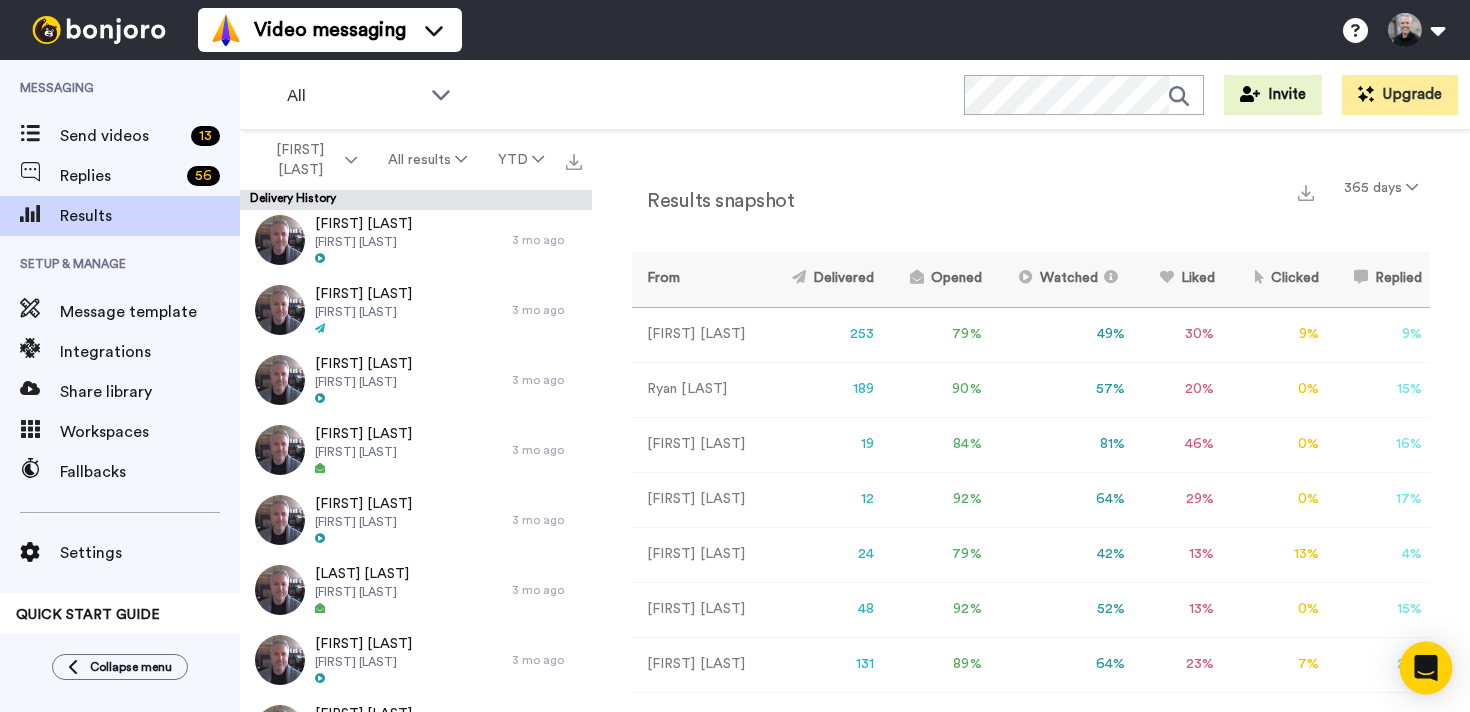 click 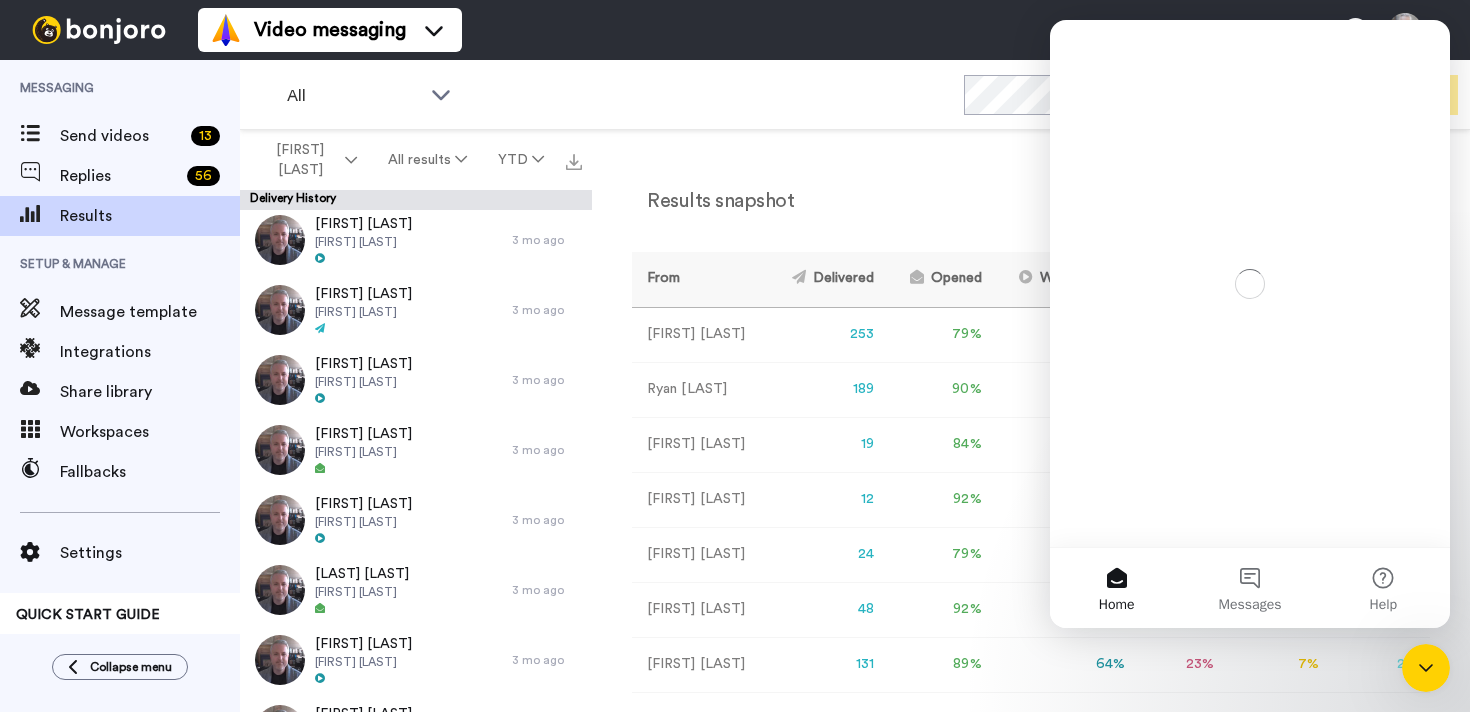 scroll, scrollTop: 0, scrollLeft: 0, axis: both 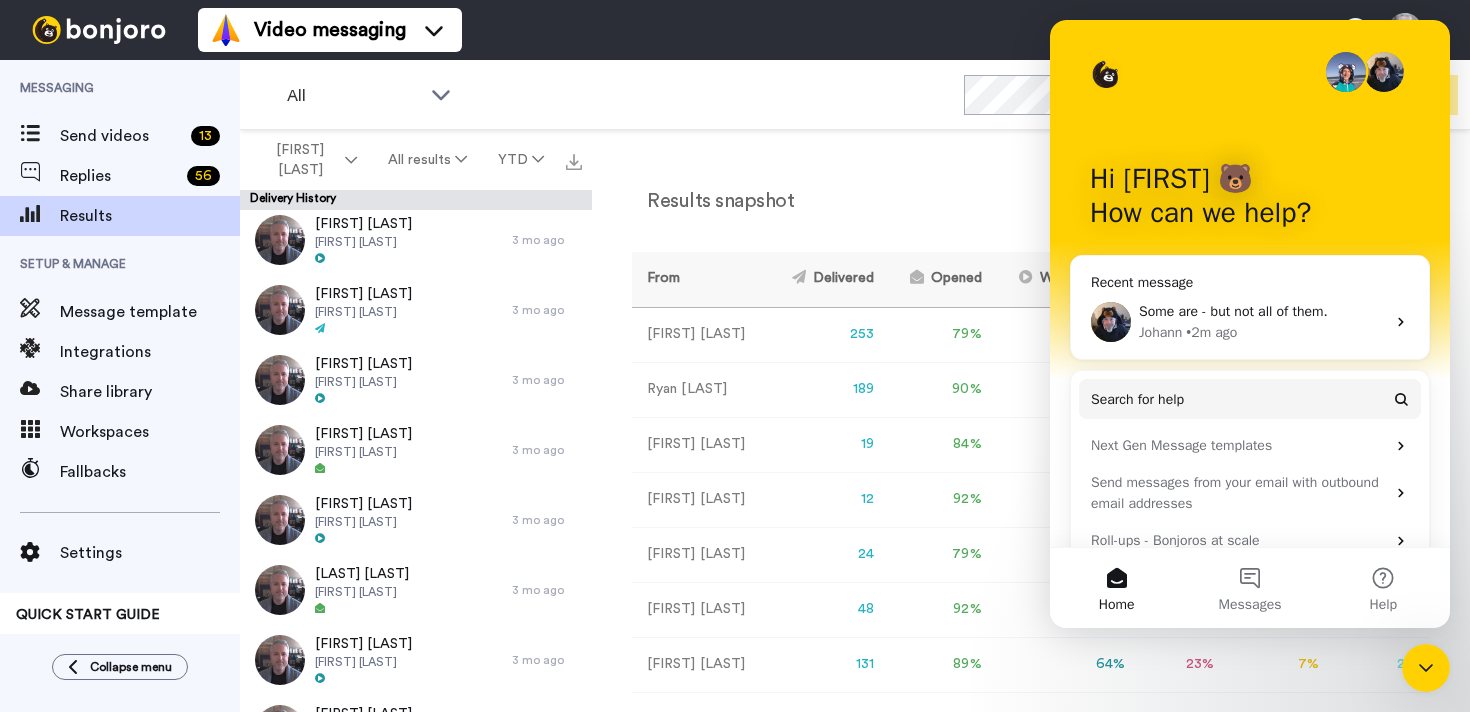 click on "Some are - but not all of them. Johann •  2m ago" at bounding box center [1250, 322] 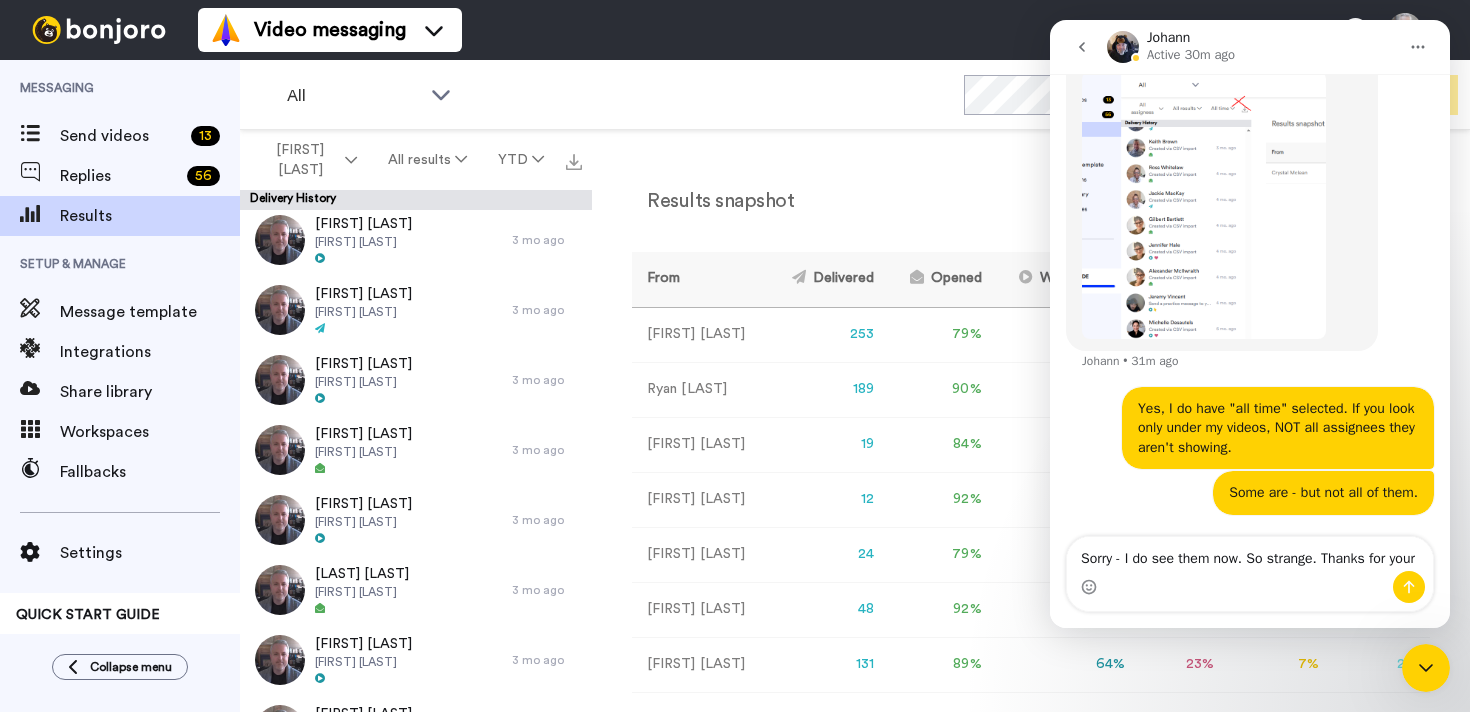 scroll, scrollTop: 859, scrollLeft: 0, axis: vertical 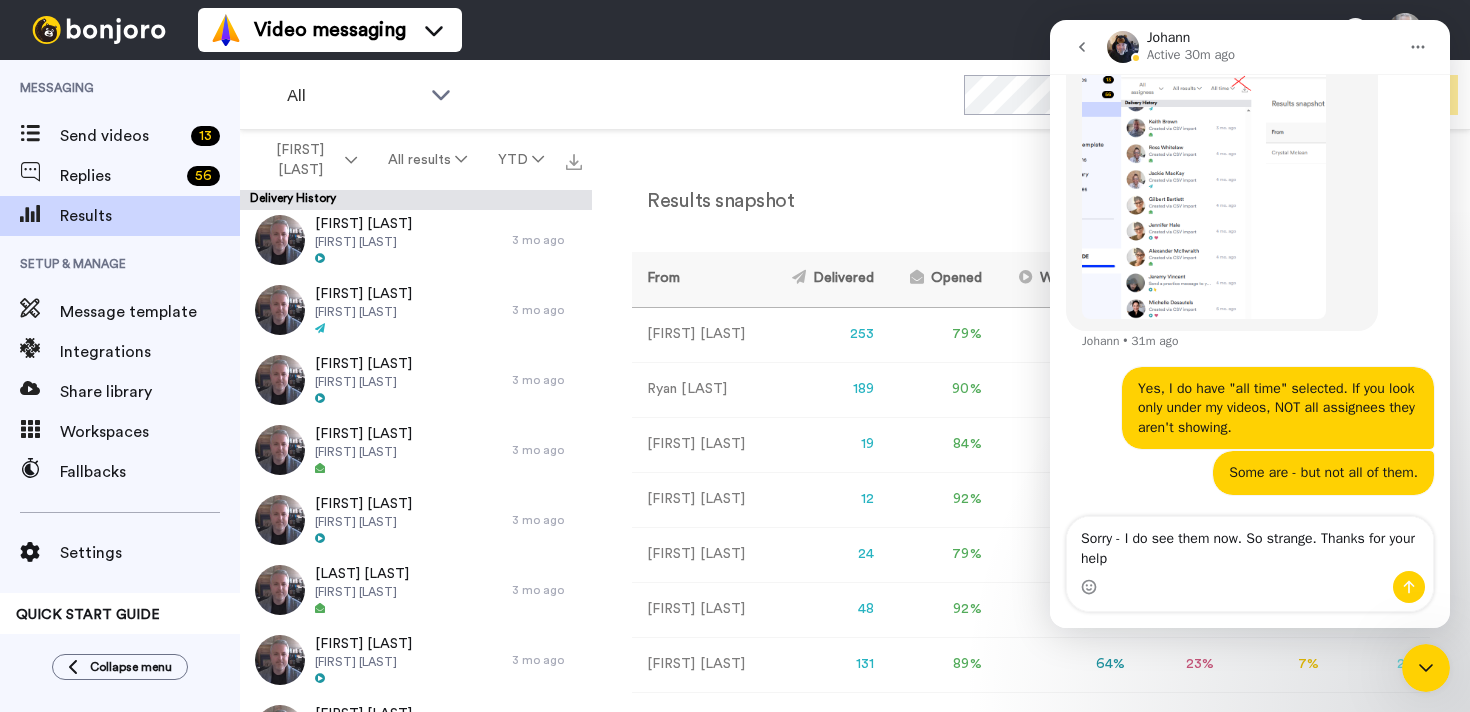 type on "Sorry - I do see them now. So strange. Thanks for your help!" 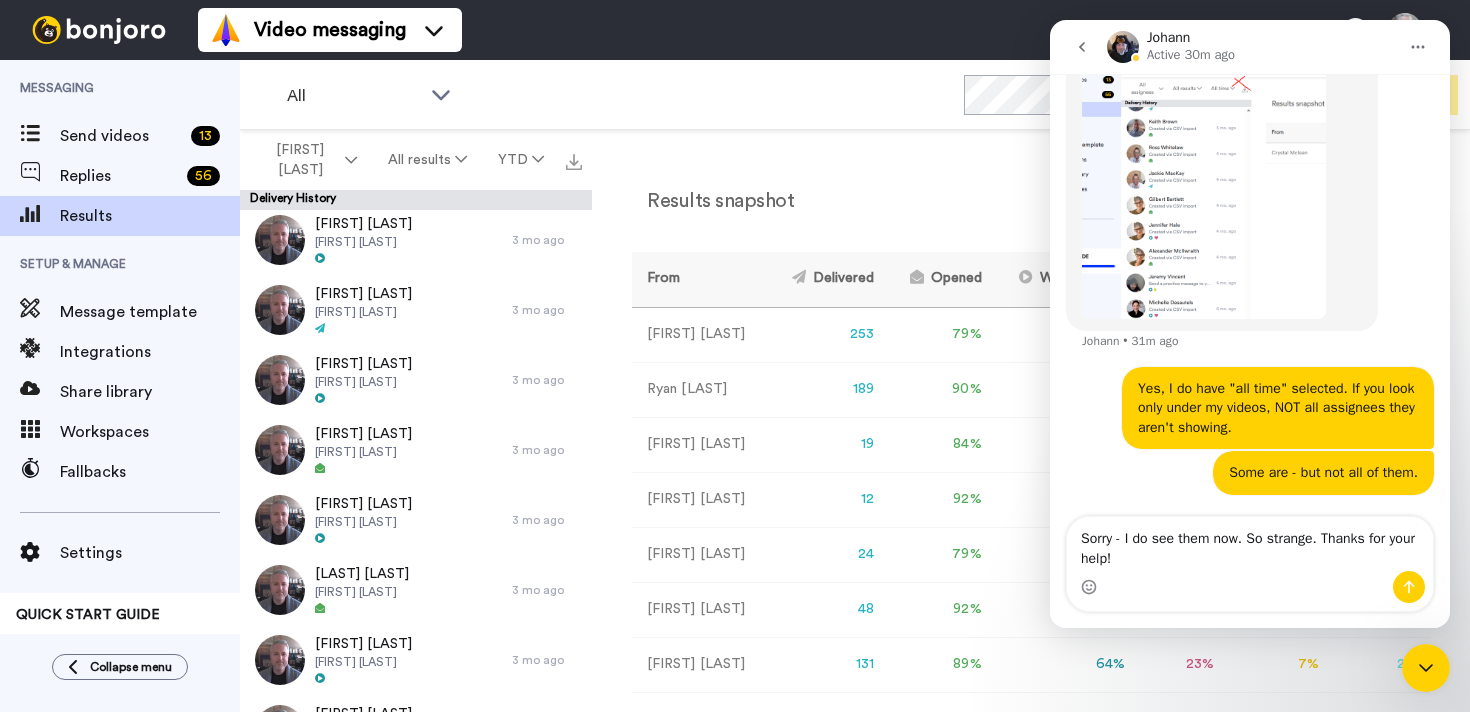 type 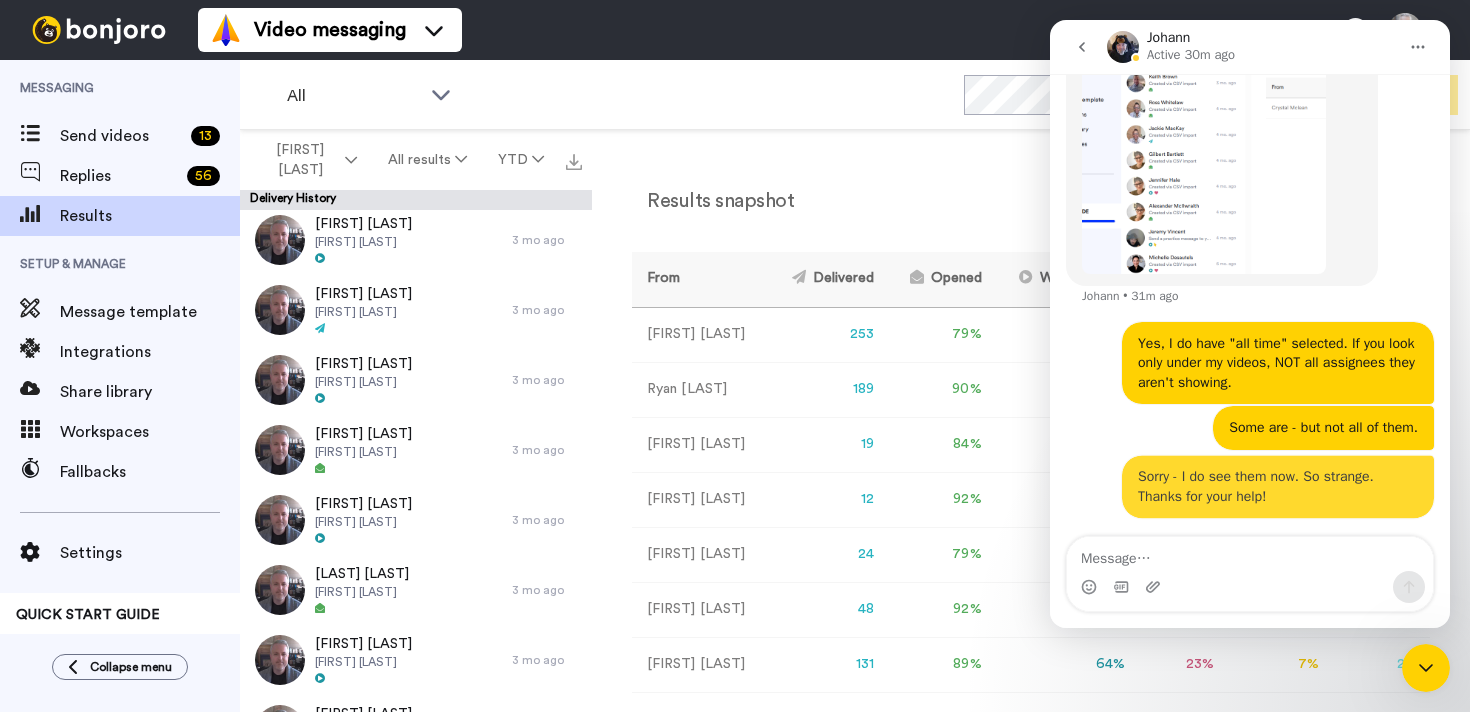 scroll, scrollTop: 905, scrollLeft: 0, axis: vertical 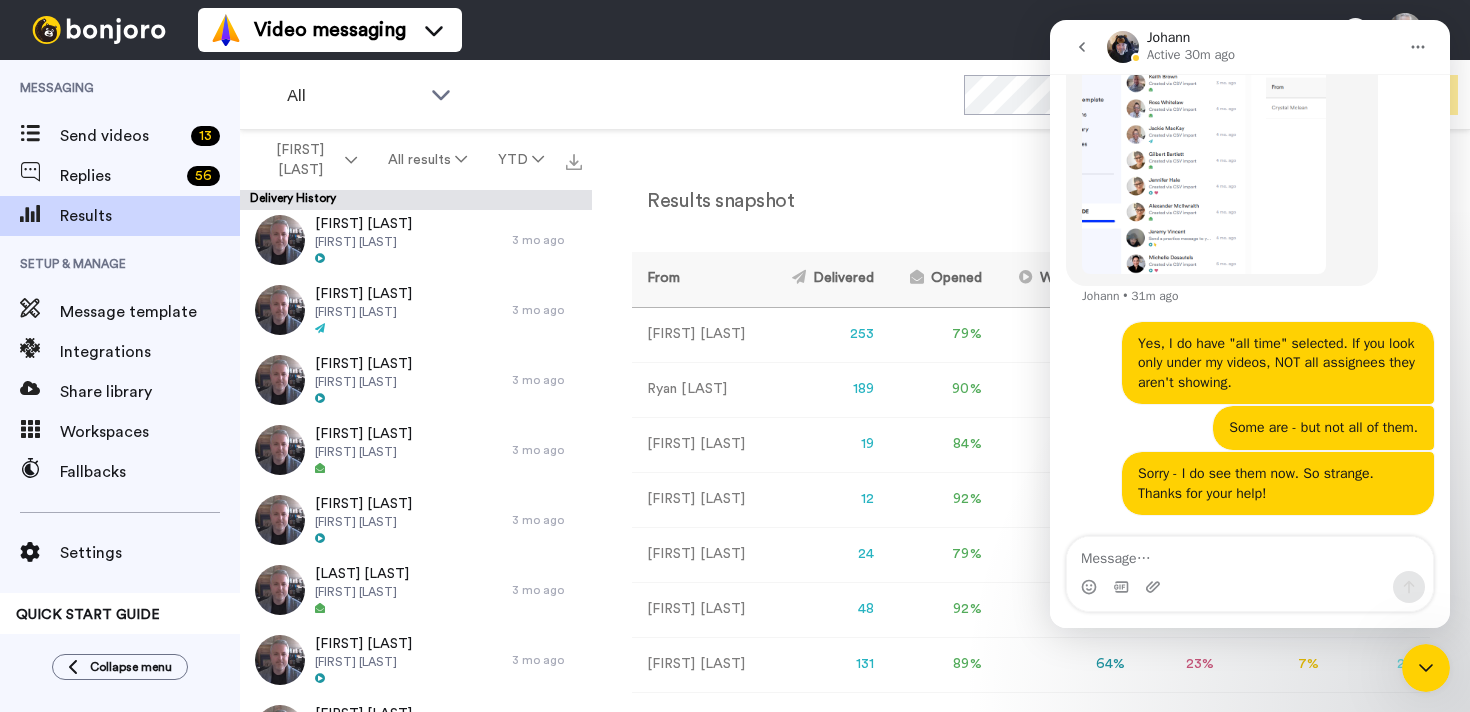 click 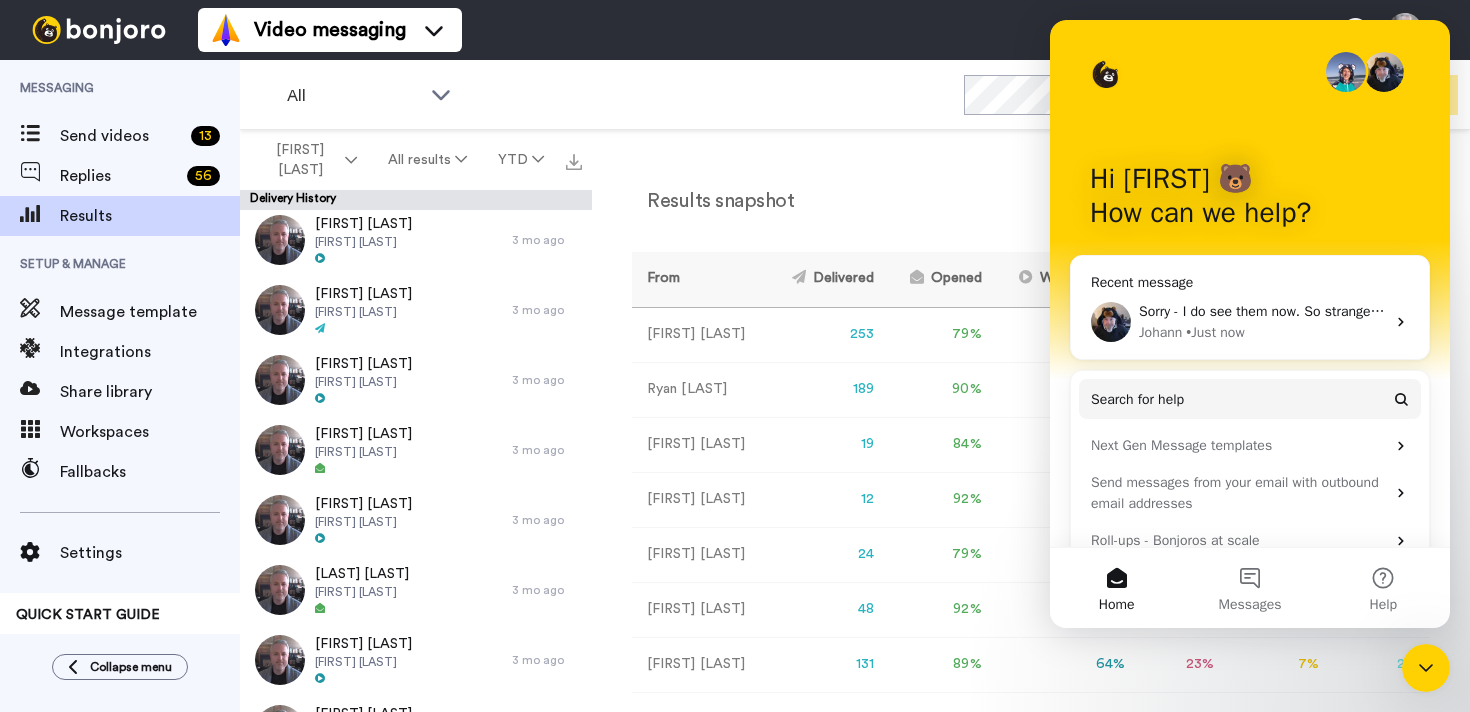 click 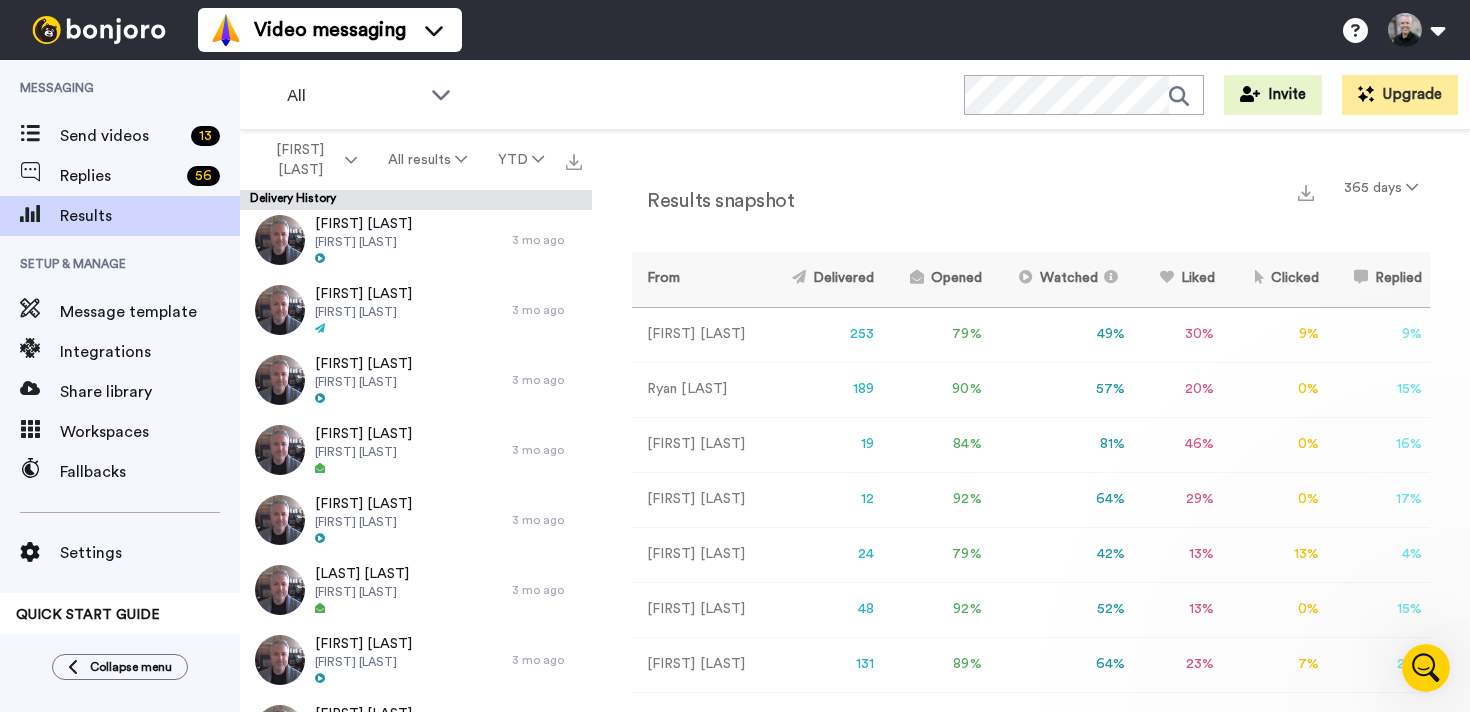 scroll, scrollTop: 0, scrollLeft: 0, axis: both 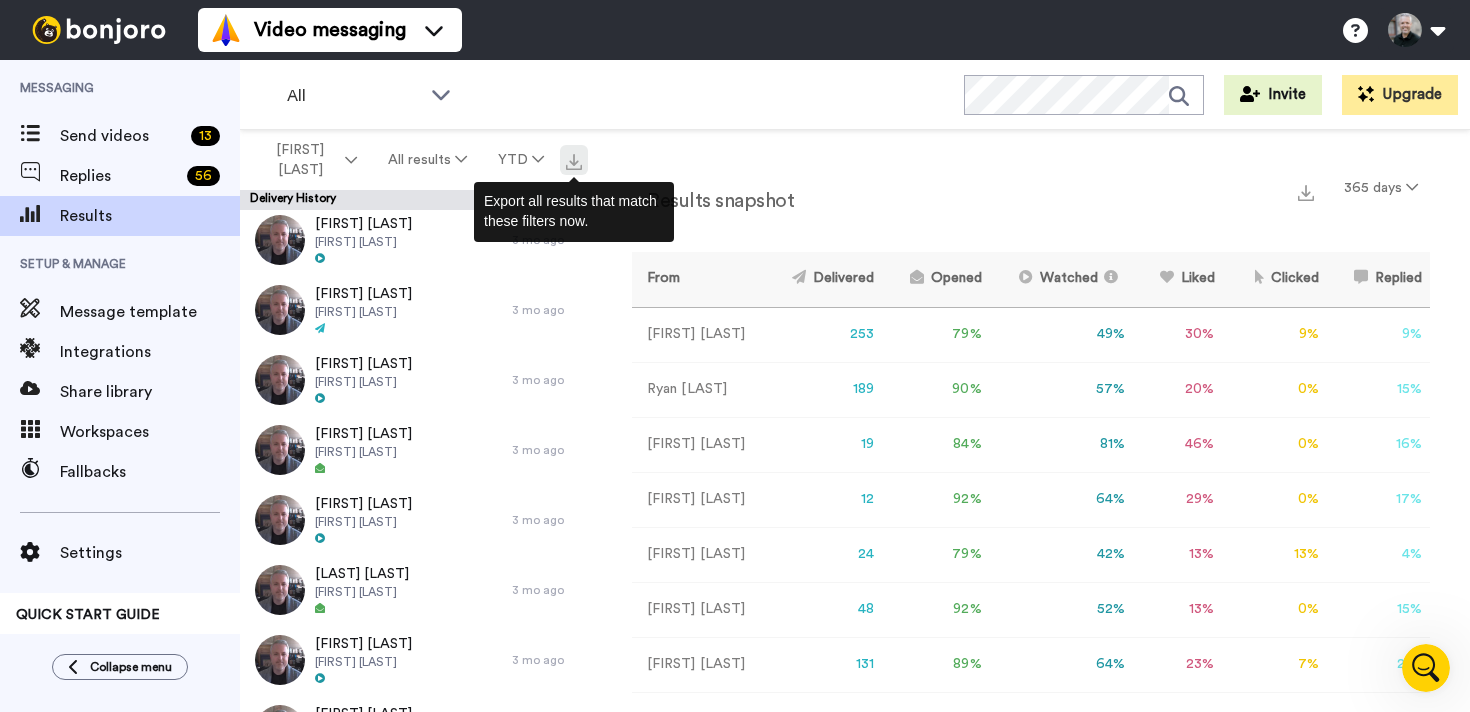 click at bounding box center [574, 162] 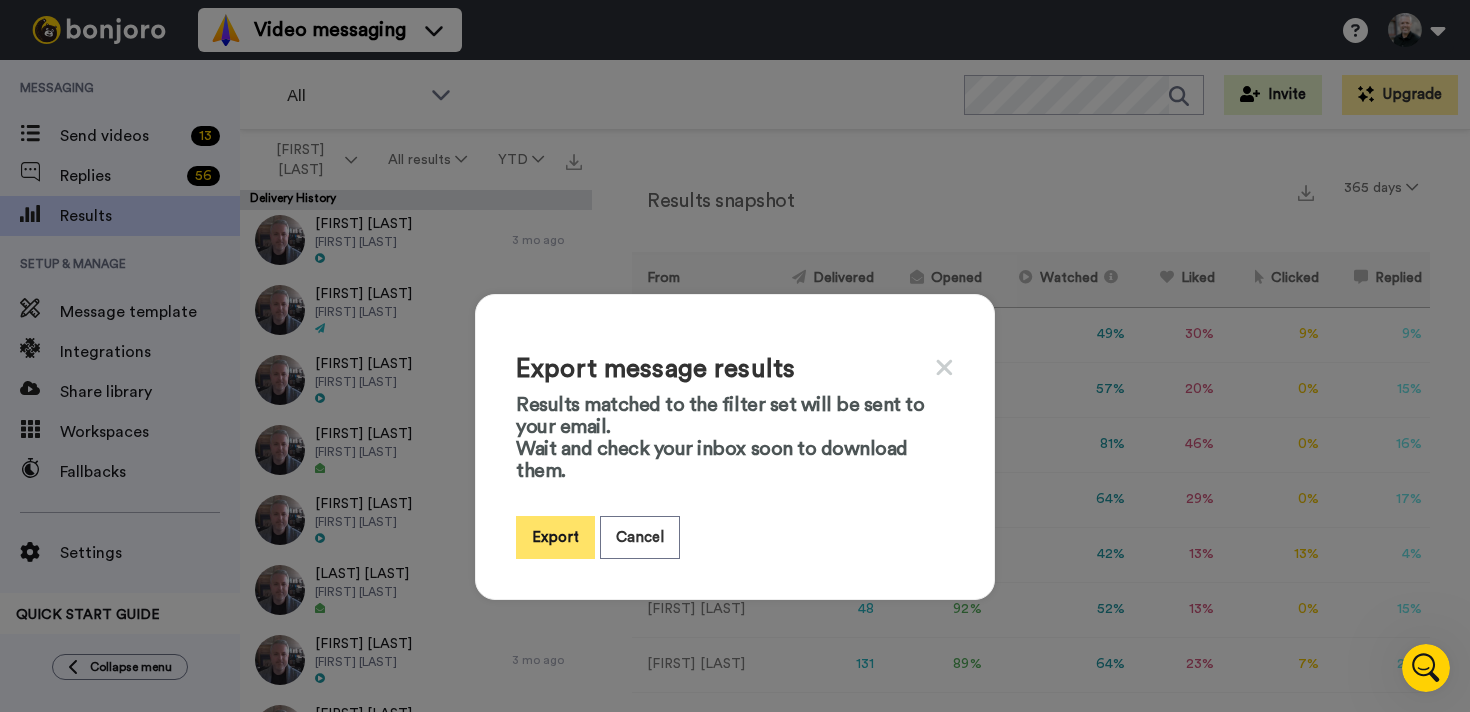 click on "Export" at bounding box center (555, 537) 